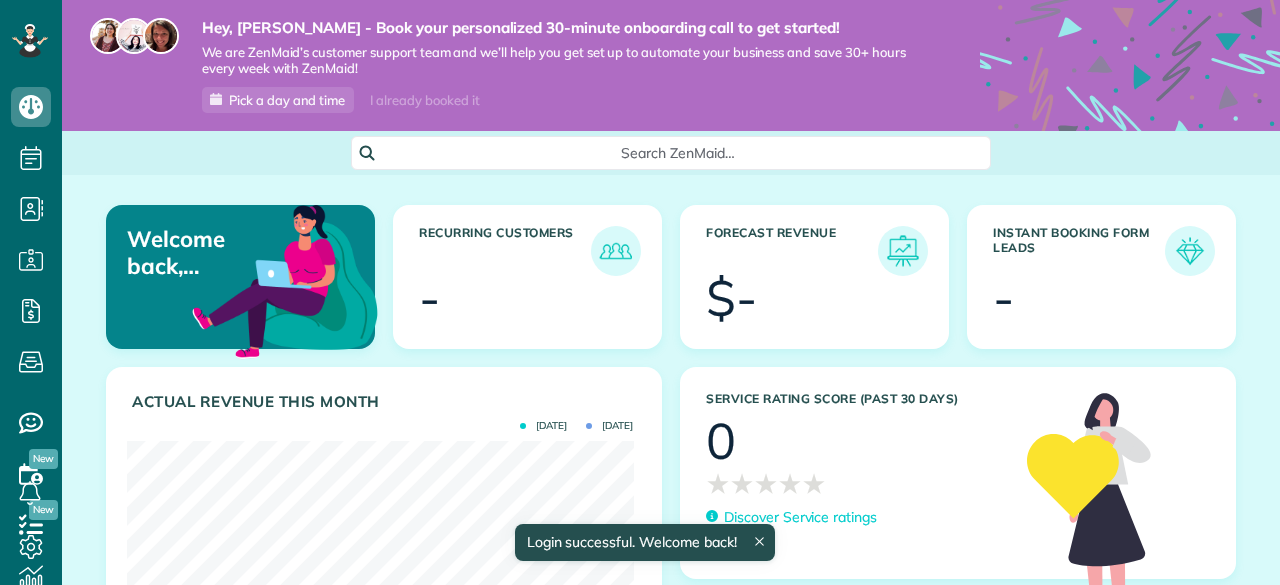 scroll, scrollTop: 0, scrollLeft: 0, axis: both 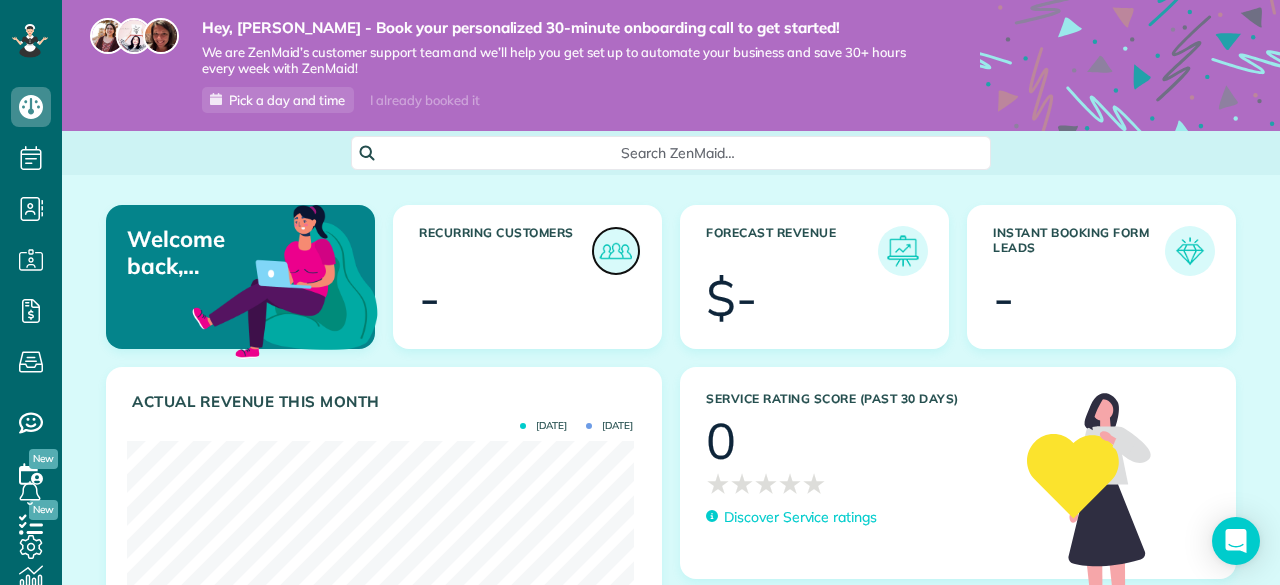 click at bounding box center [616, 251] 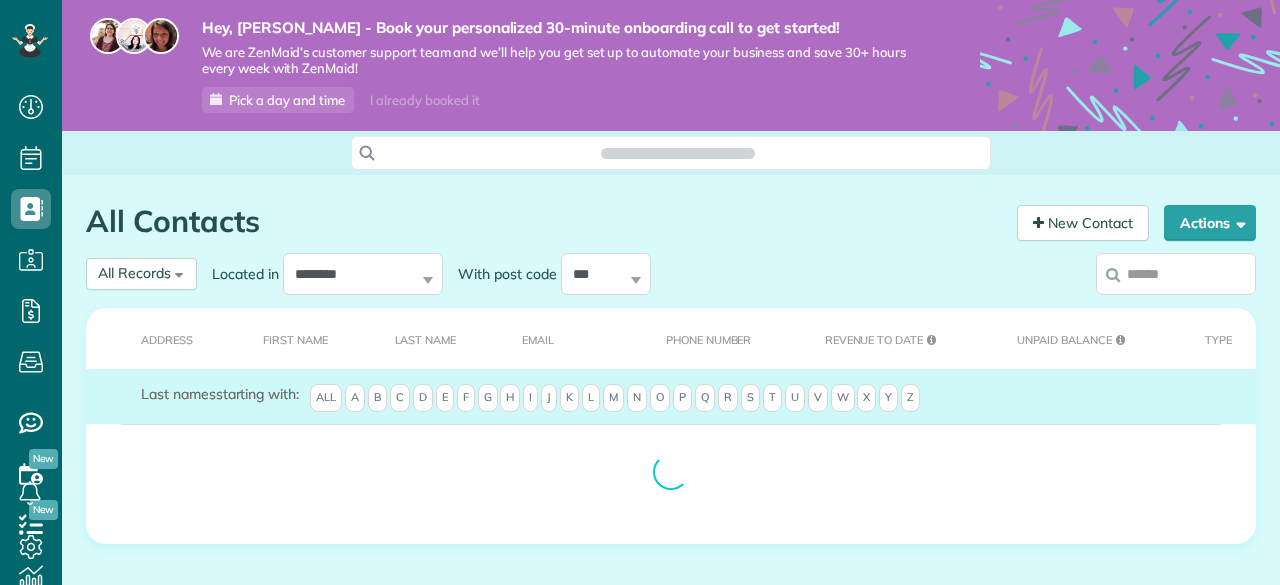 scroll, scrollTop: 0, scrollLeft: 0, axis: both 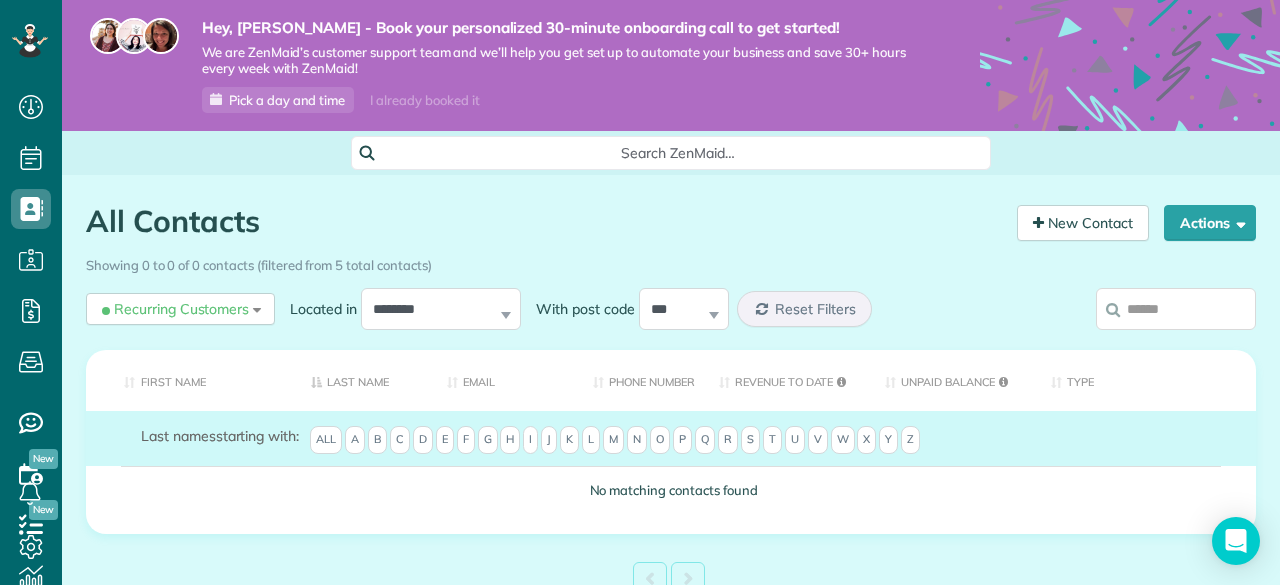 click on "First Name" at bounding box center (191, 380) 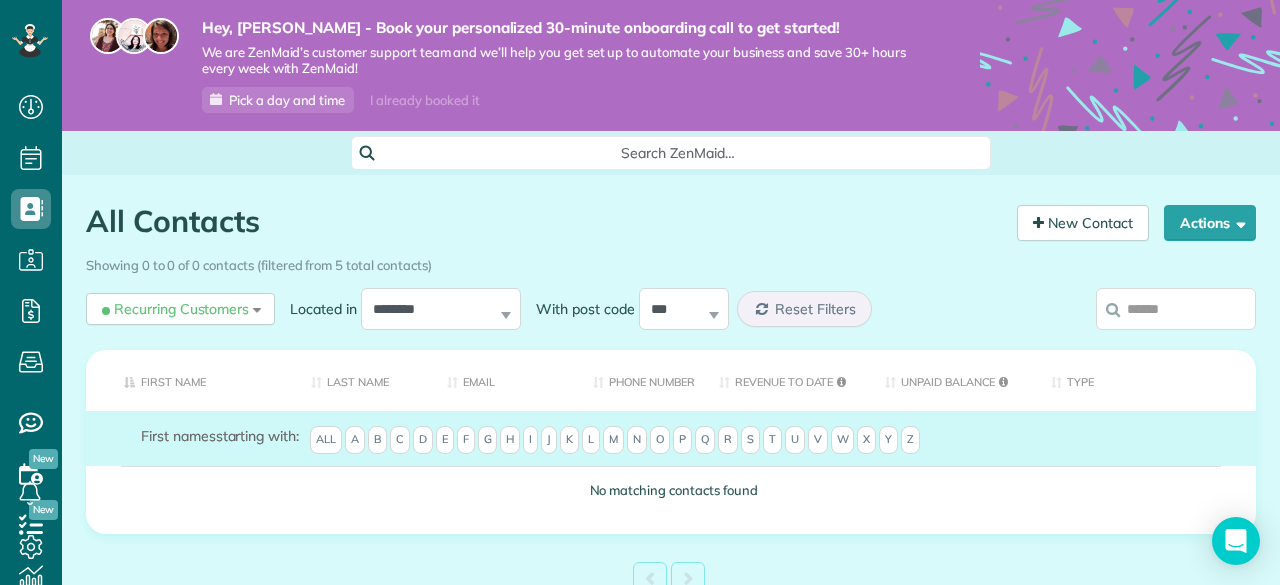click on "First Name" at bounding box center (191, 380) 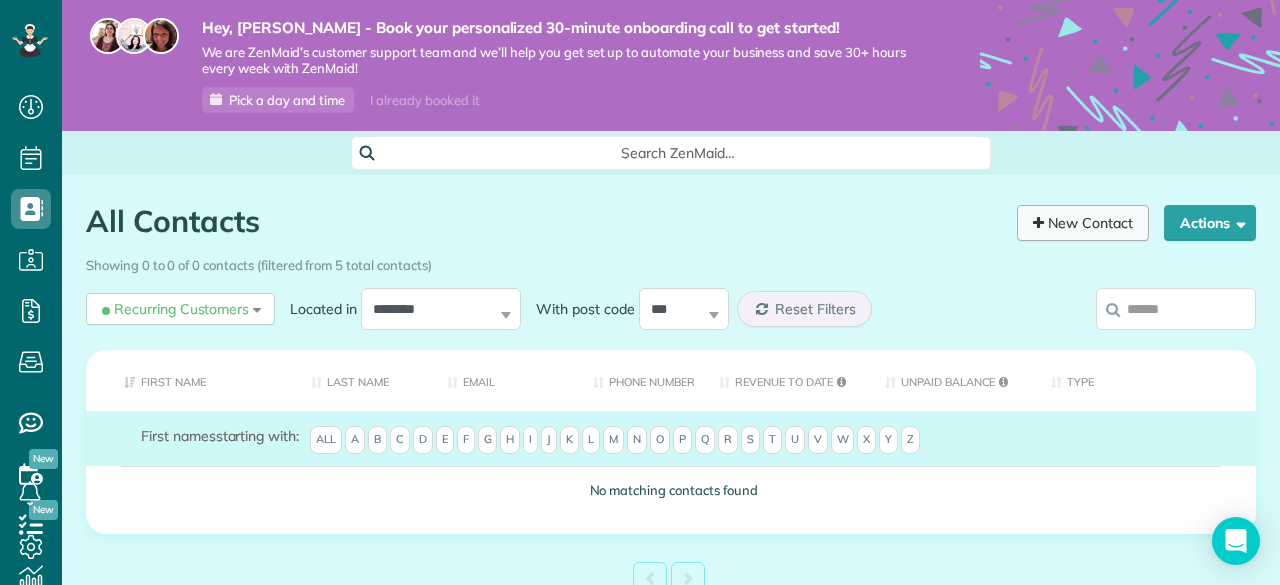 click on "New Contact" at bounding box center (1083, 223) 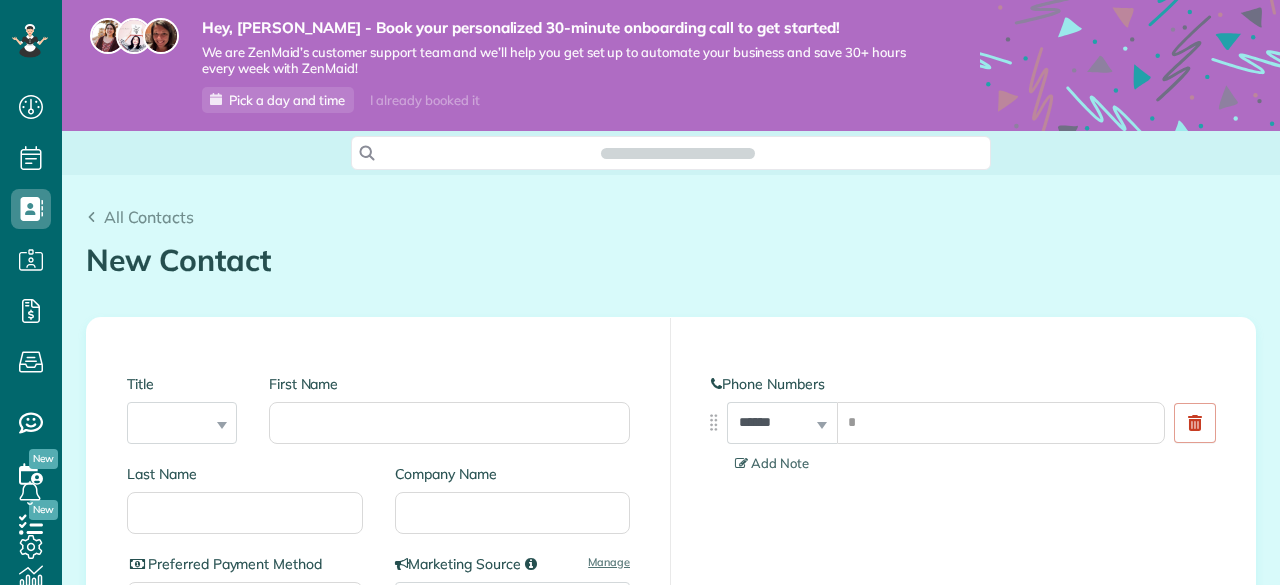 scroll, scrollTop: 0, scrollLeft: 0, axis: both 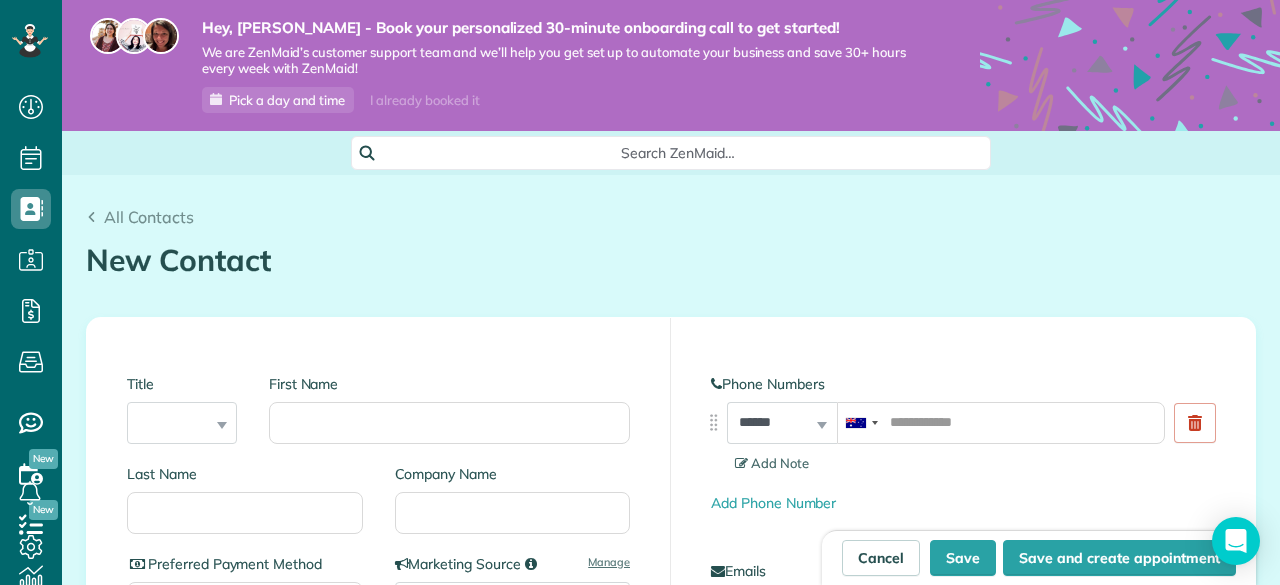 click on "Title
***
****
***
***" at bounding box center (182, 409) 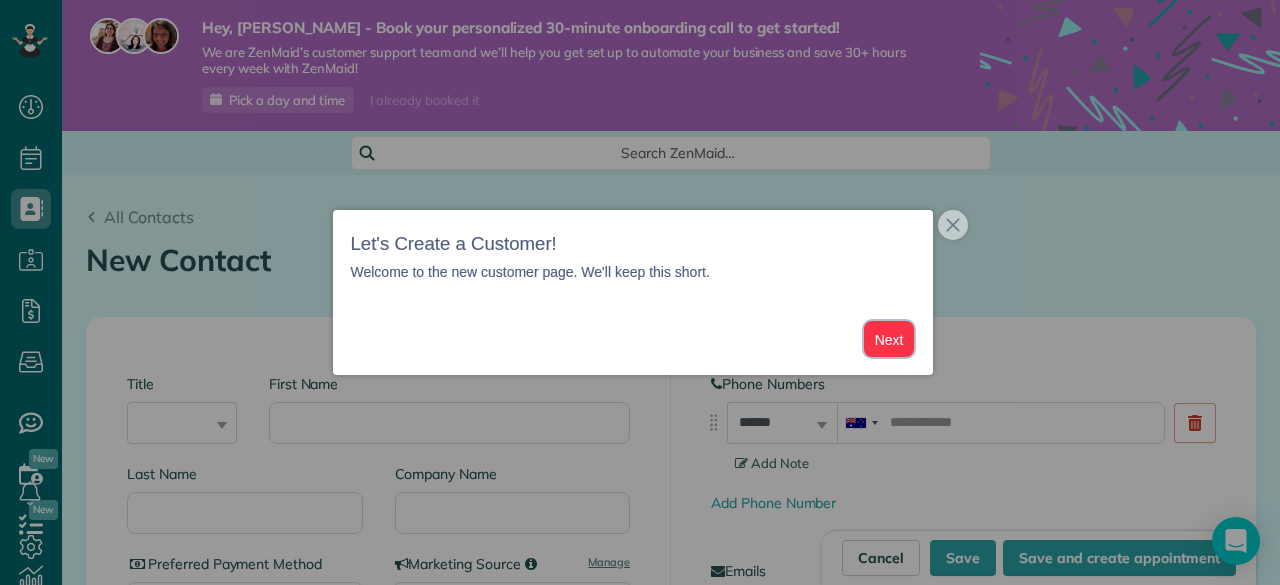 click on "Next" at bounding box center [889, 339] 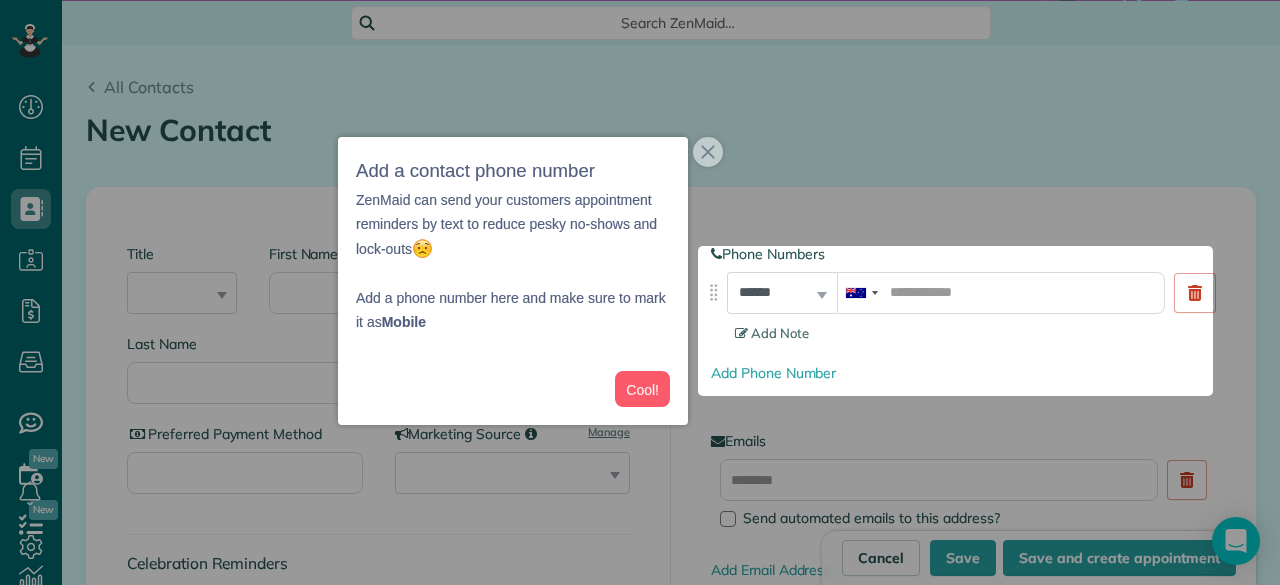 scroll, scrollTop: 150, scrollLeft: 0, axis: vertical 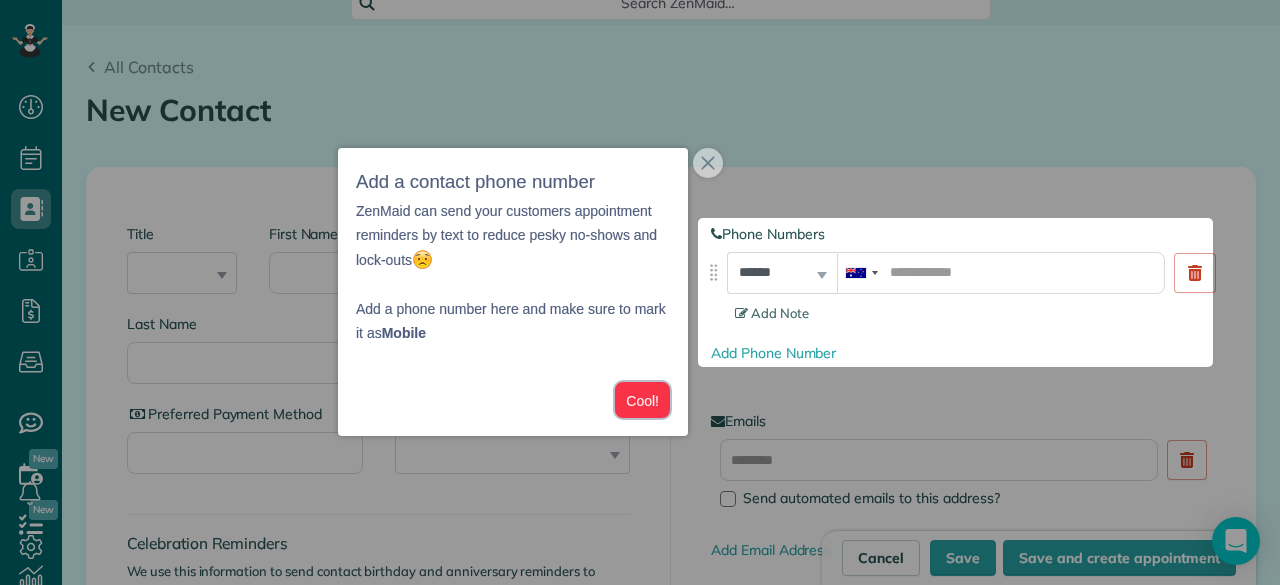 click on "Cool!" at bounding box center (642, 400) 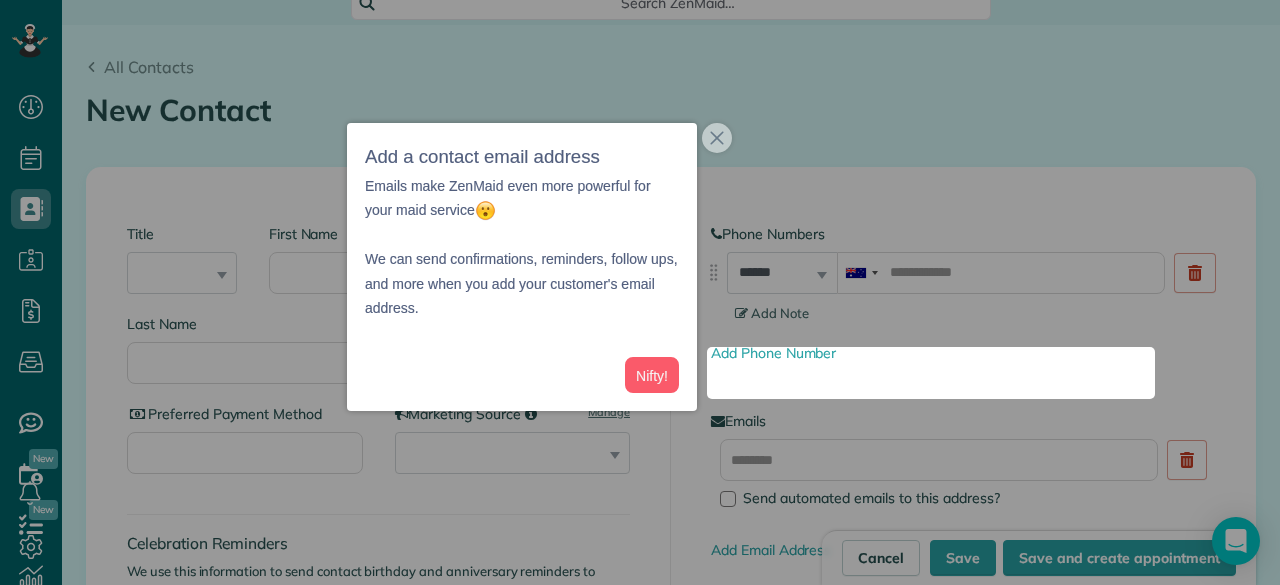 scroll, scrollTop: 316, scrollLeft: 0, axis: vertical 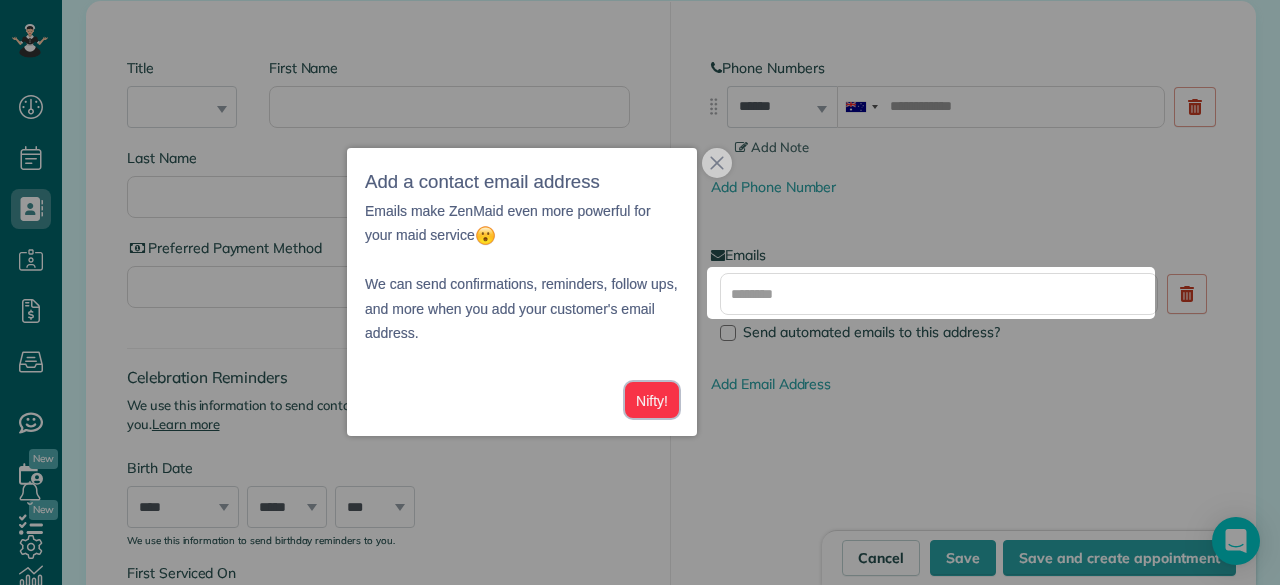 click on "Nifty!" at bounding box center (652, 400) 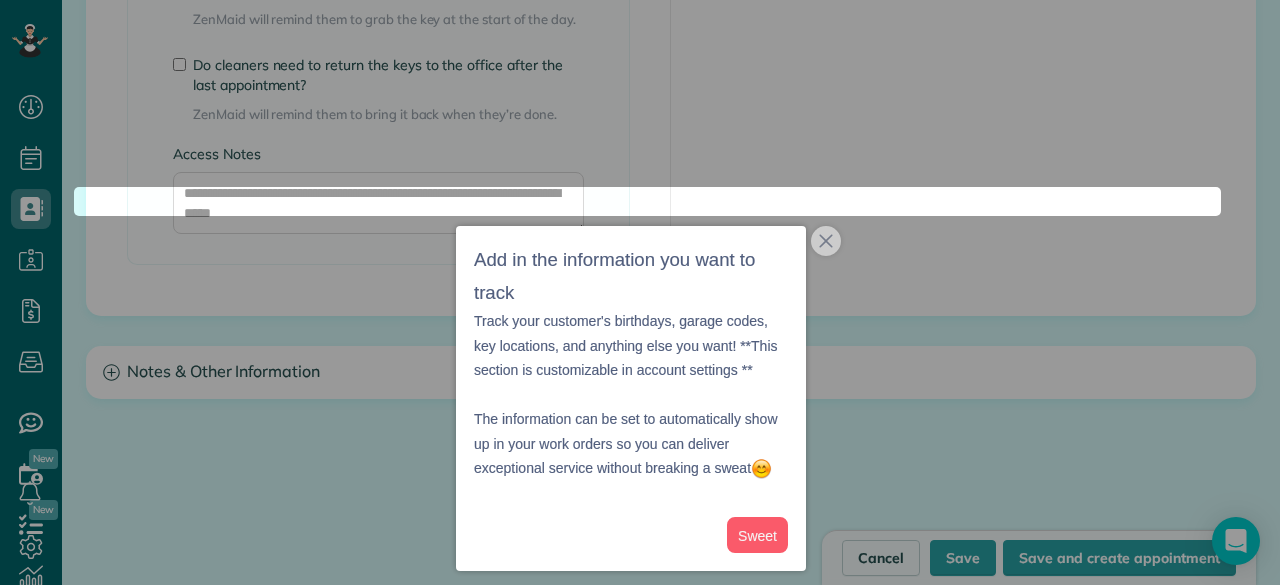 scroll, scrollTop: 1826, scrollLeft: 0, axis: vertical 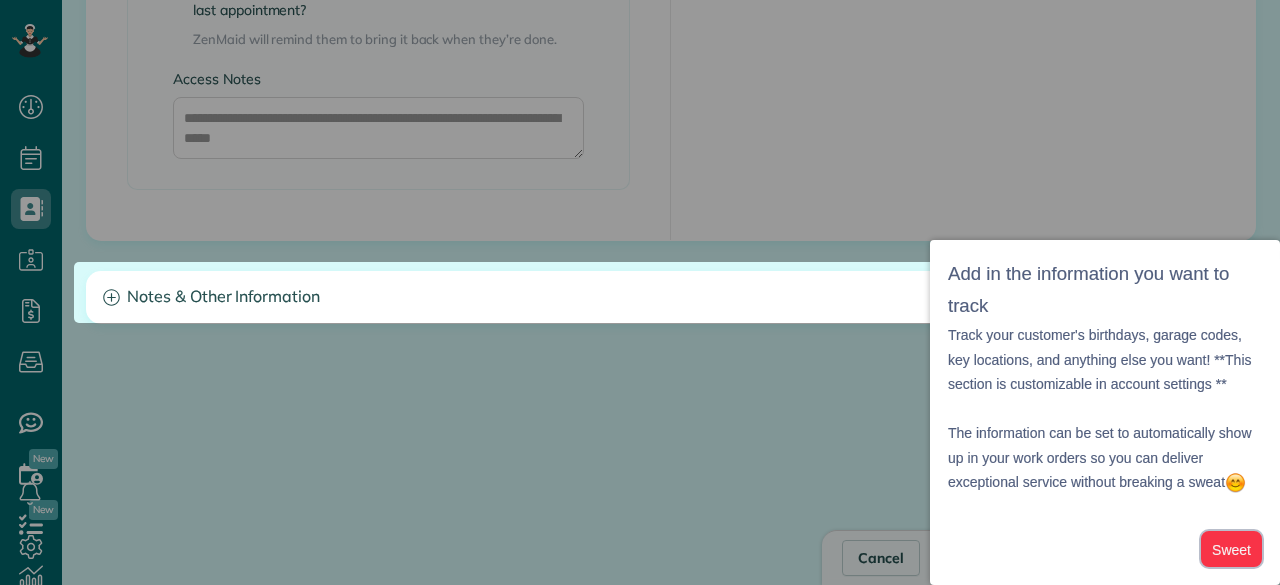 click on "Sweet" at bounding box center [1231, 549] 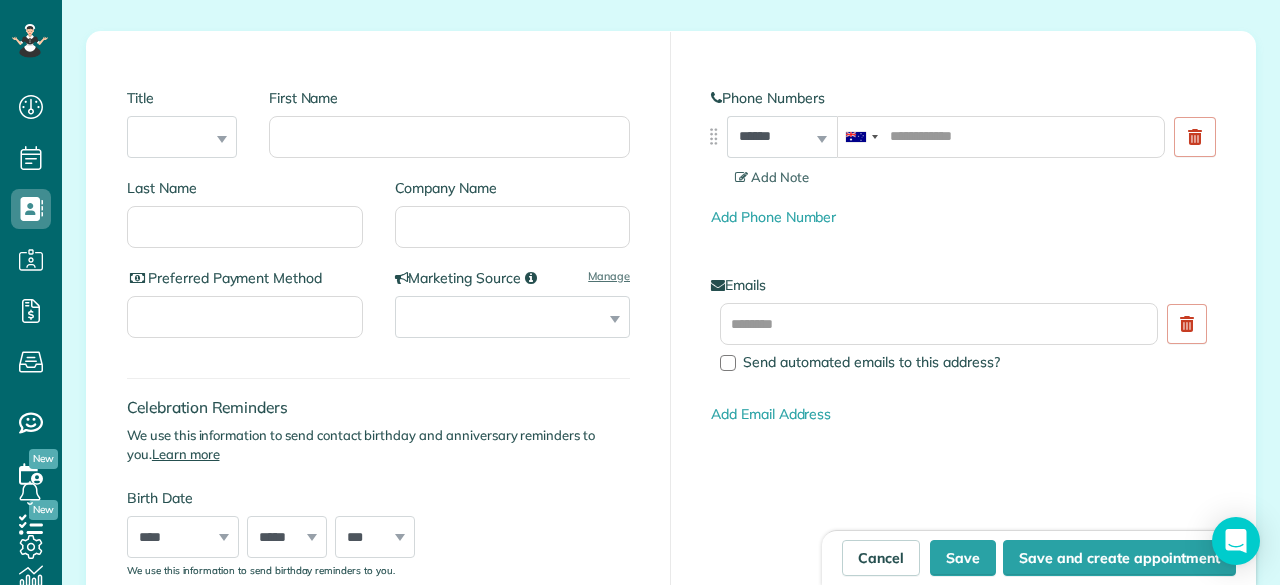 scroll, scrollTop: 276, scrollLeft: 0, axis: vertical 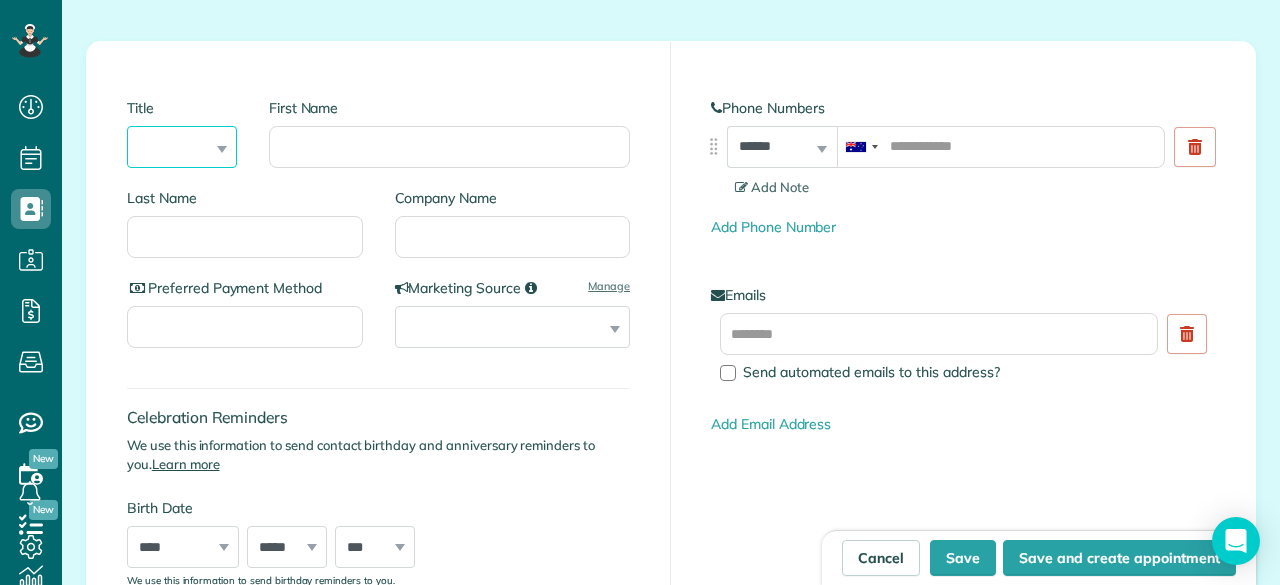click on "***
****
***
***" at bounding box center (182, 147) 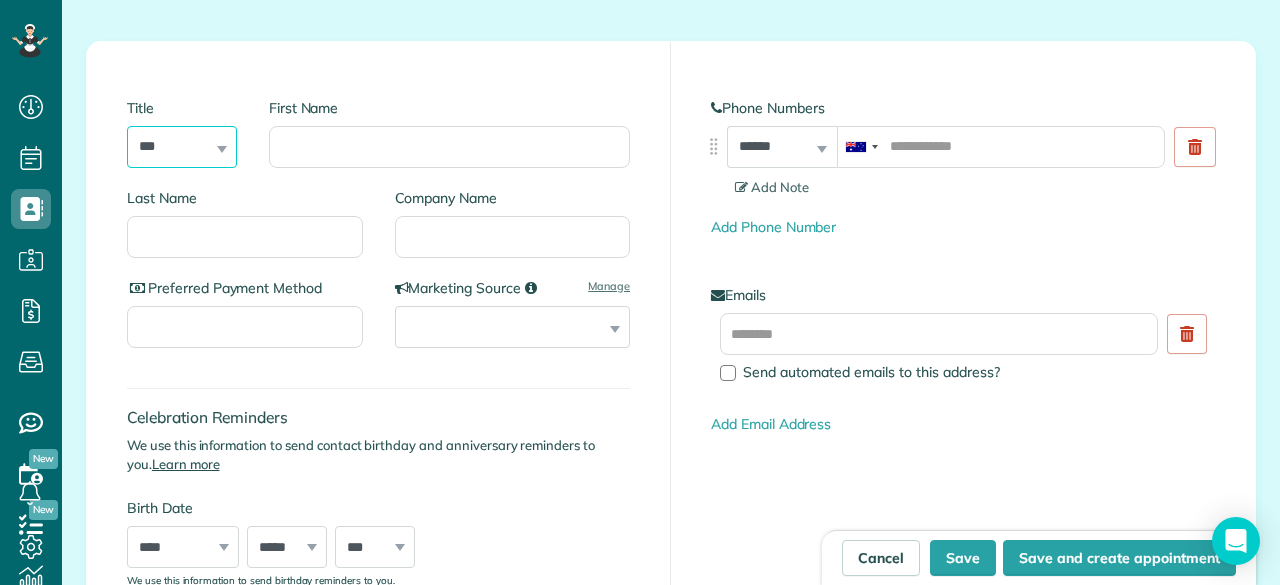 click on "***
****
***
***" at bounding box center [182, 147] 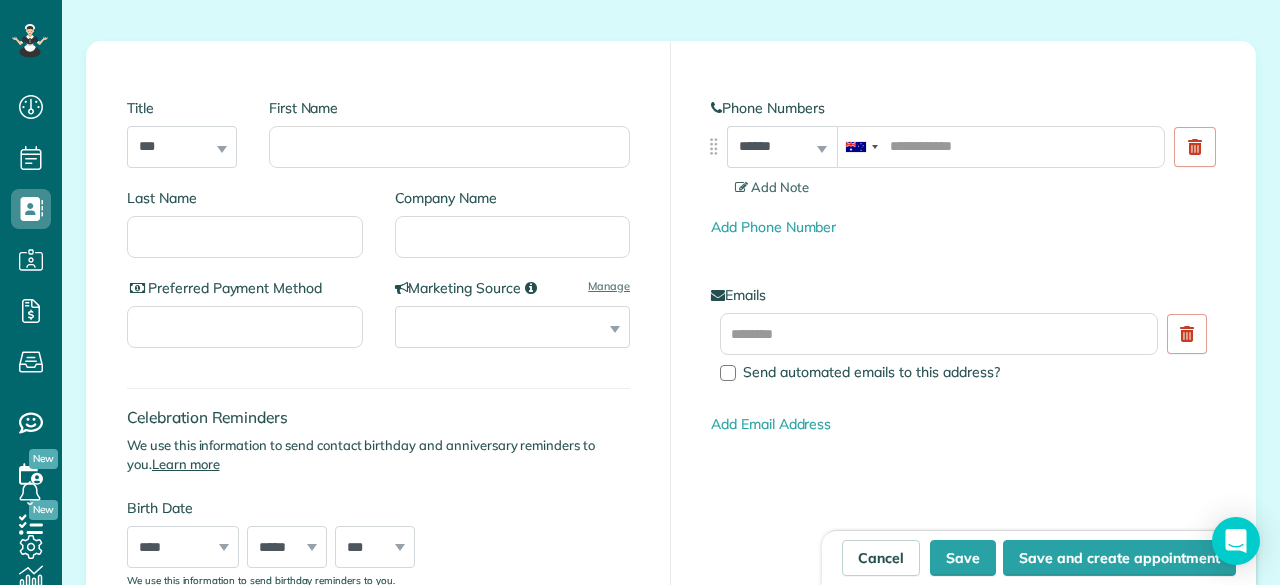 click on "Title
***
****
***
***" at bounding box center (182, 133) 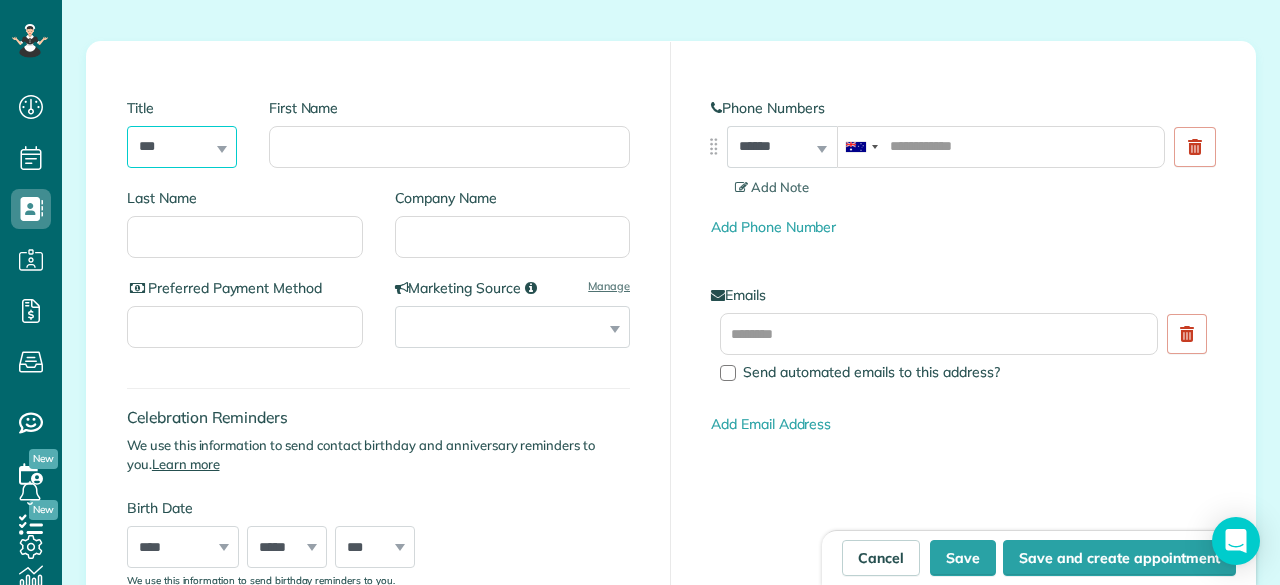 click on "***
****
***
***" at bounding box center [182, 147] 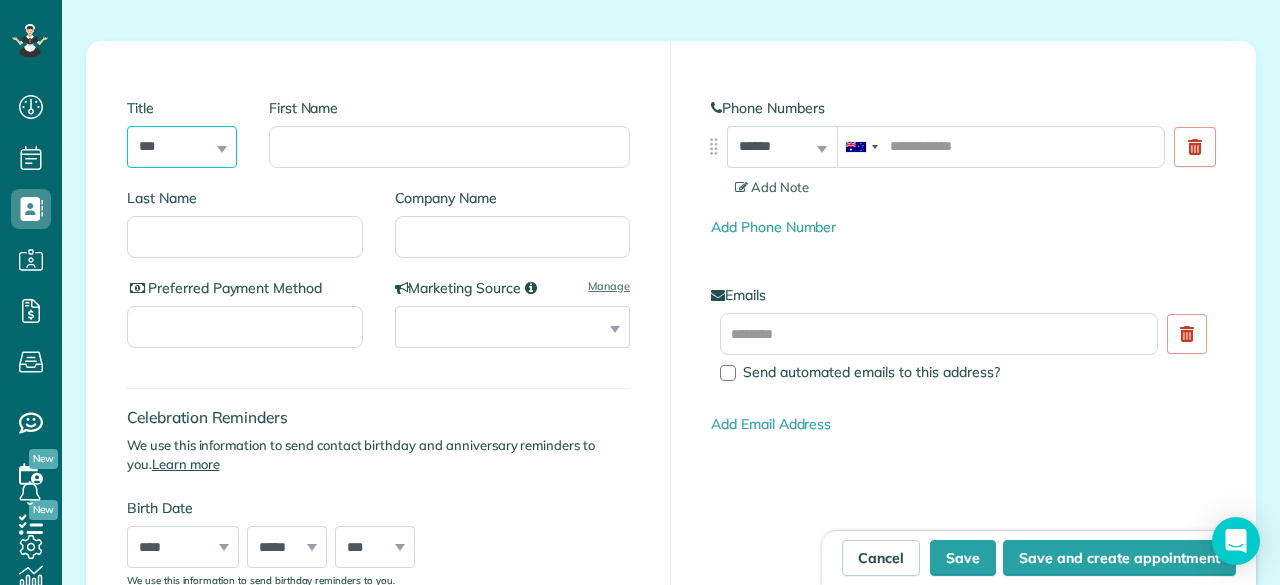select on "****" 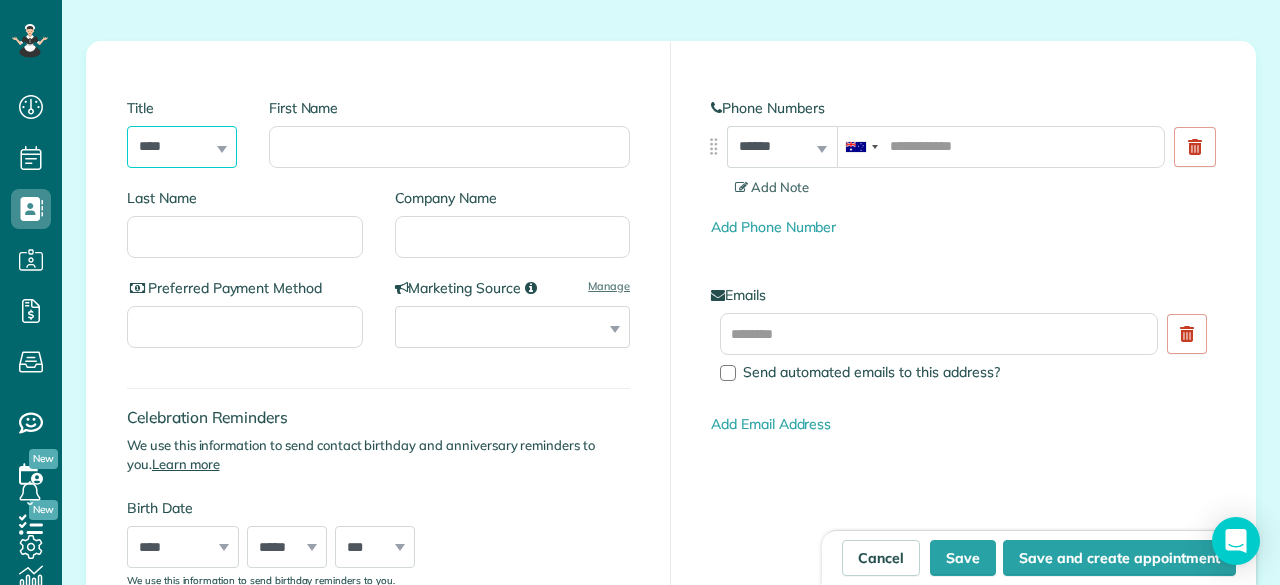 click on "***
****
***
***" at bounding box center (182, 147) 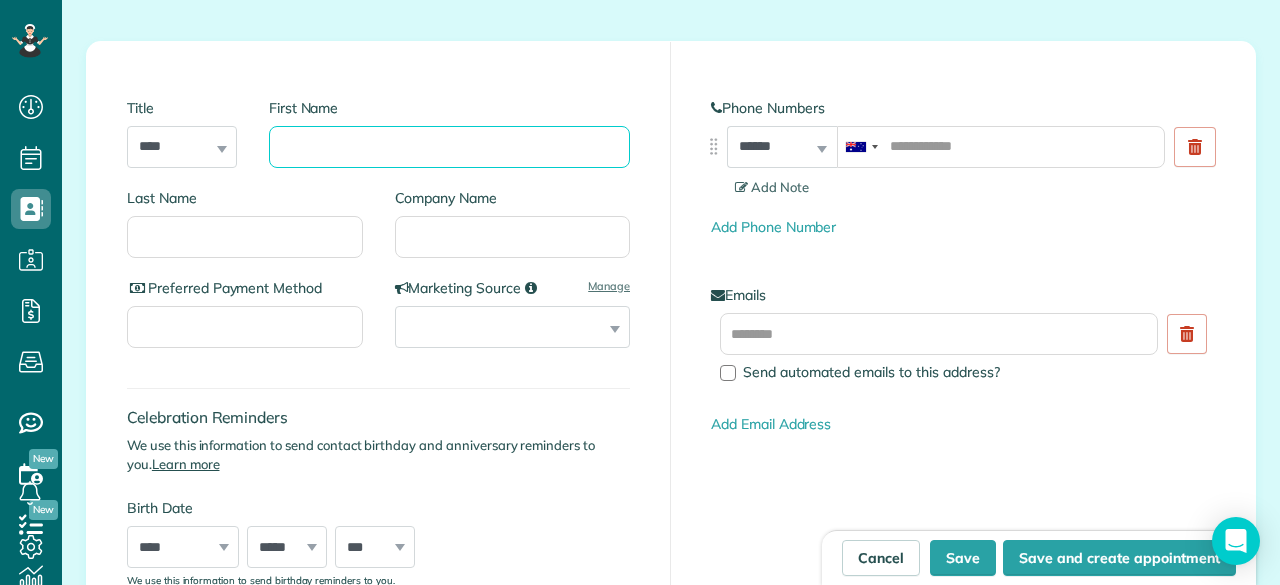 click on "First Name" at bounding box center [449, 147] 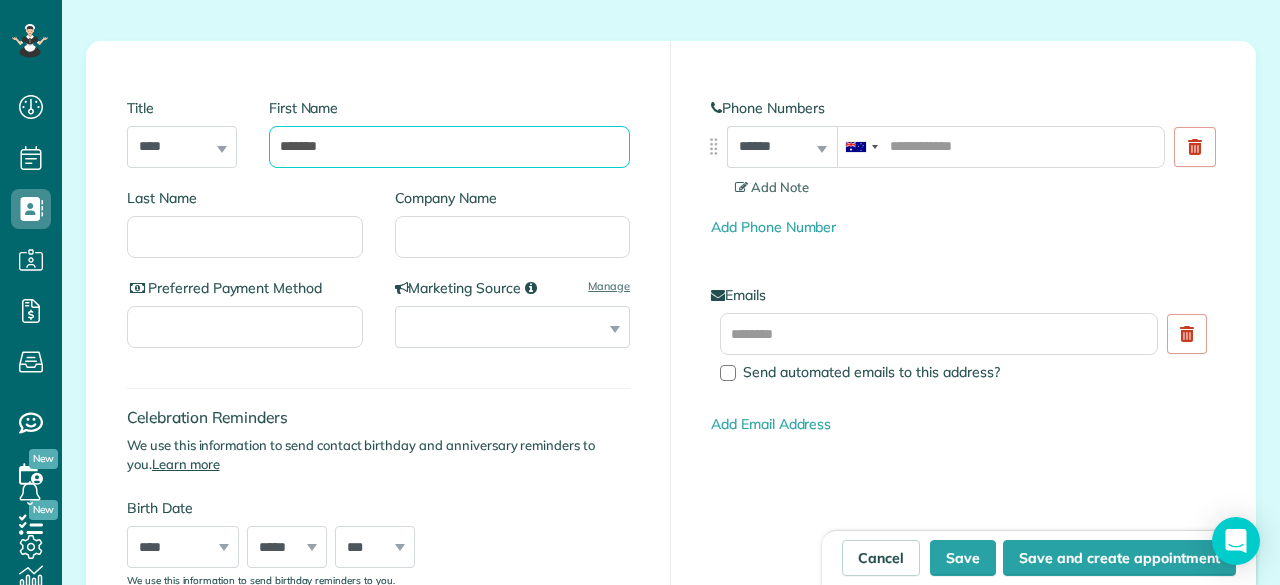 type on "*******" 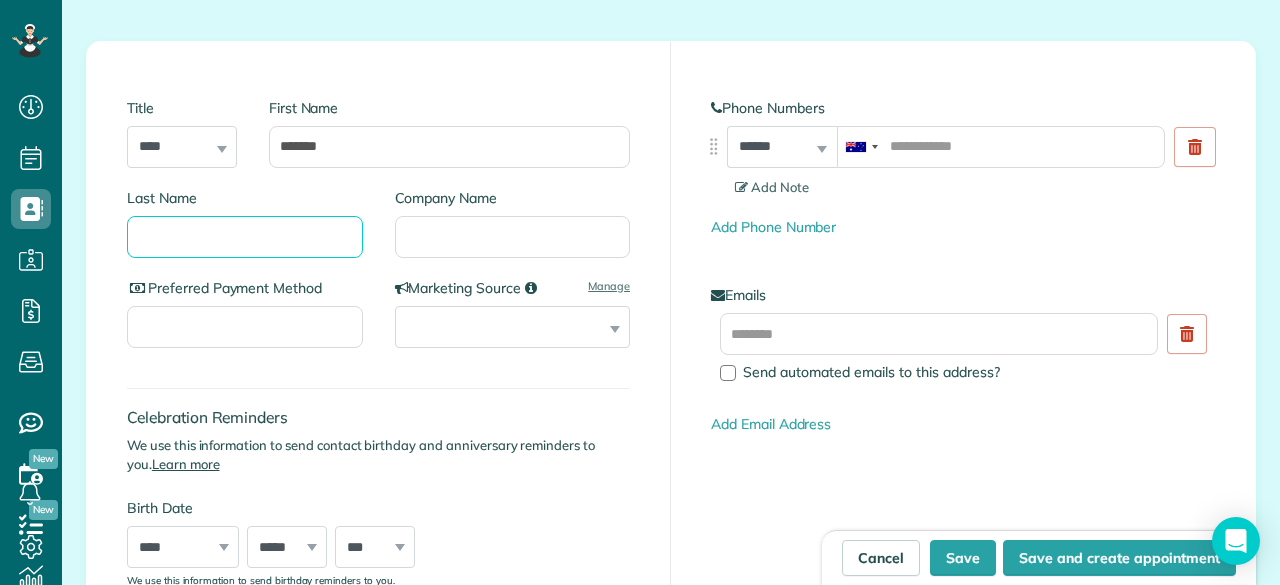 click on "Last Name" at bounding box center [245, 237] 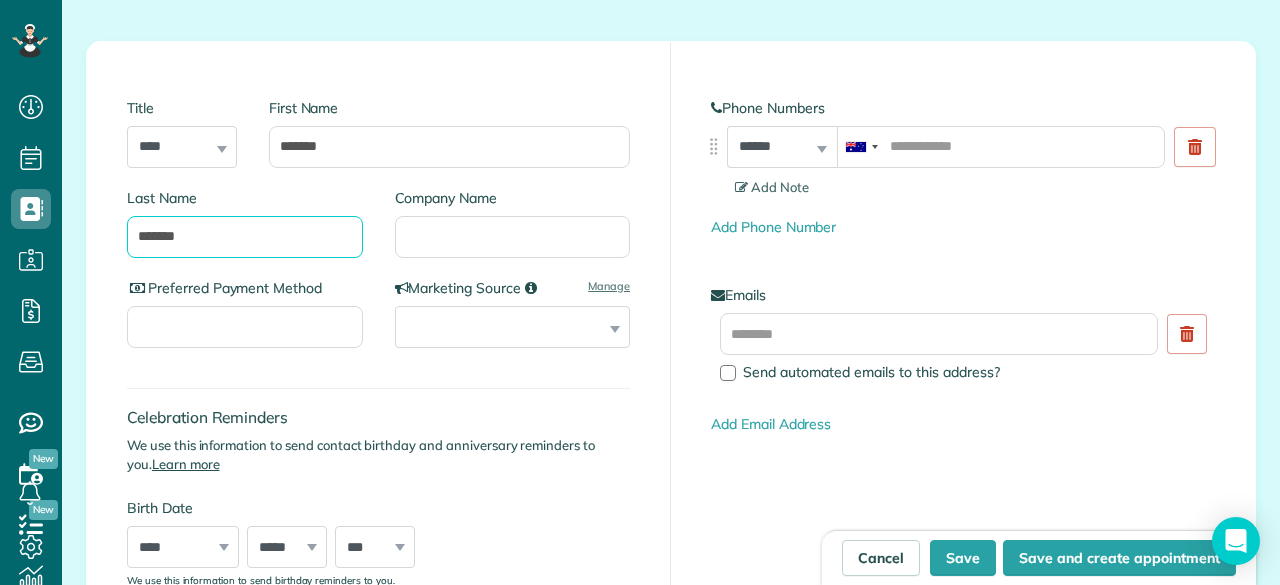 type on "*******" 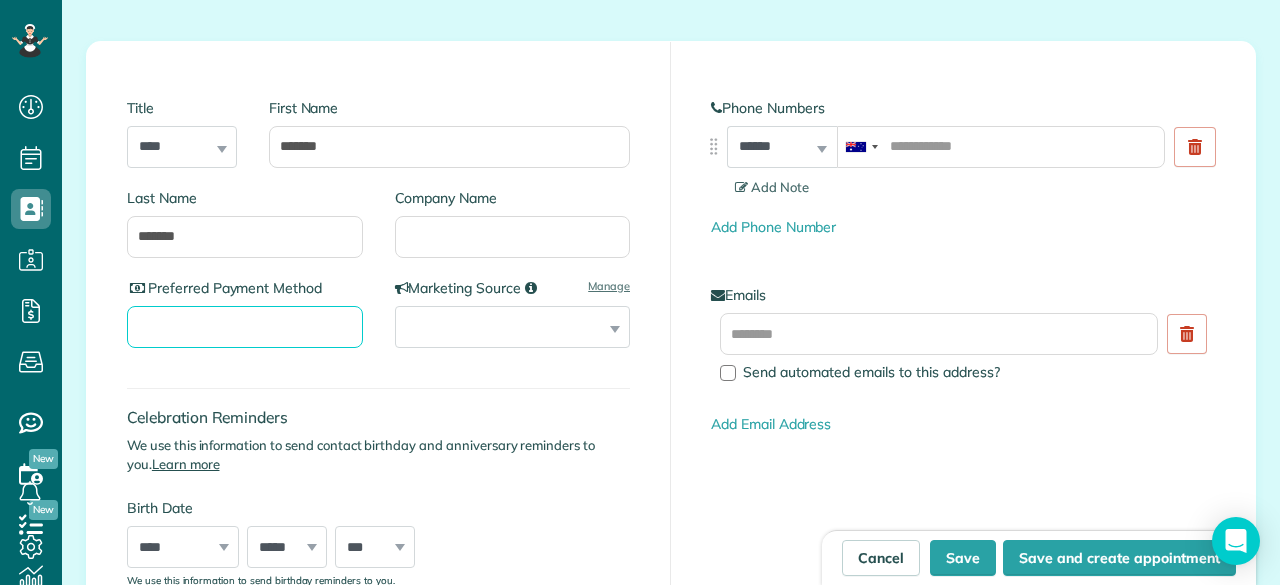 click on "Preferred Payment Method" at bounding box center [245, 327] 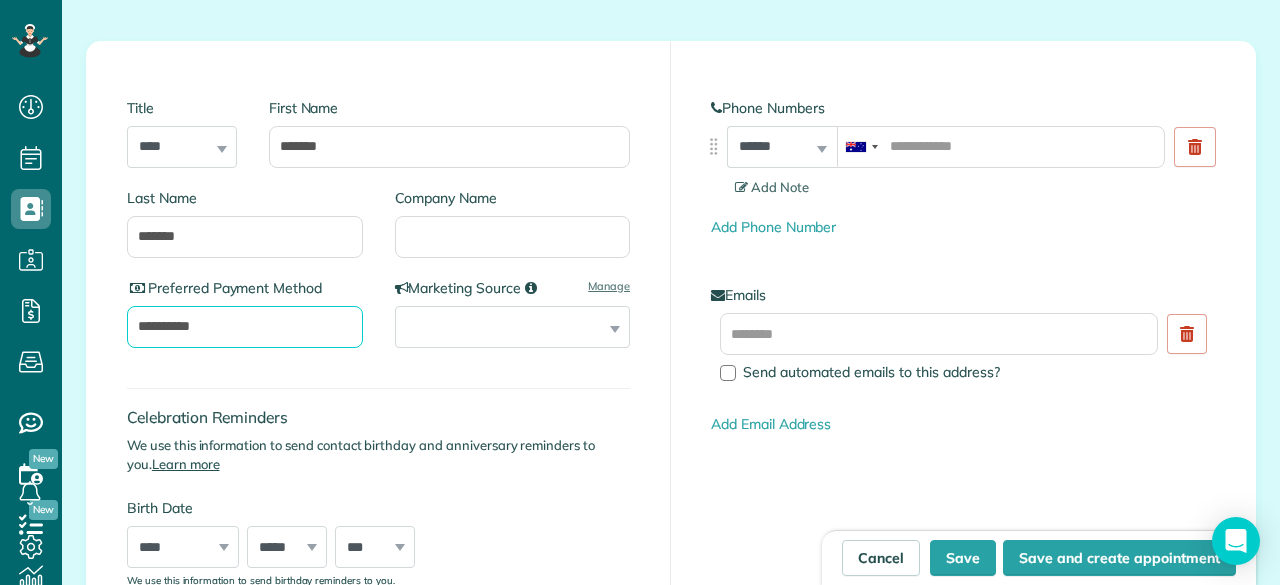 type on "**********" 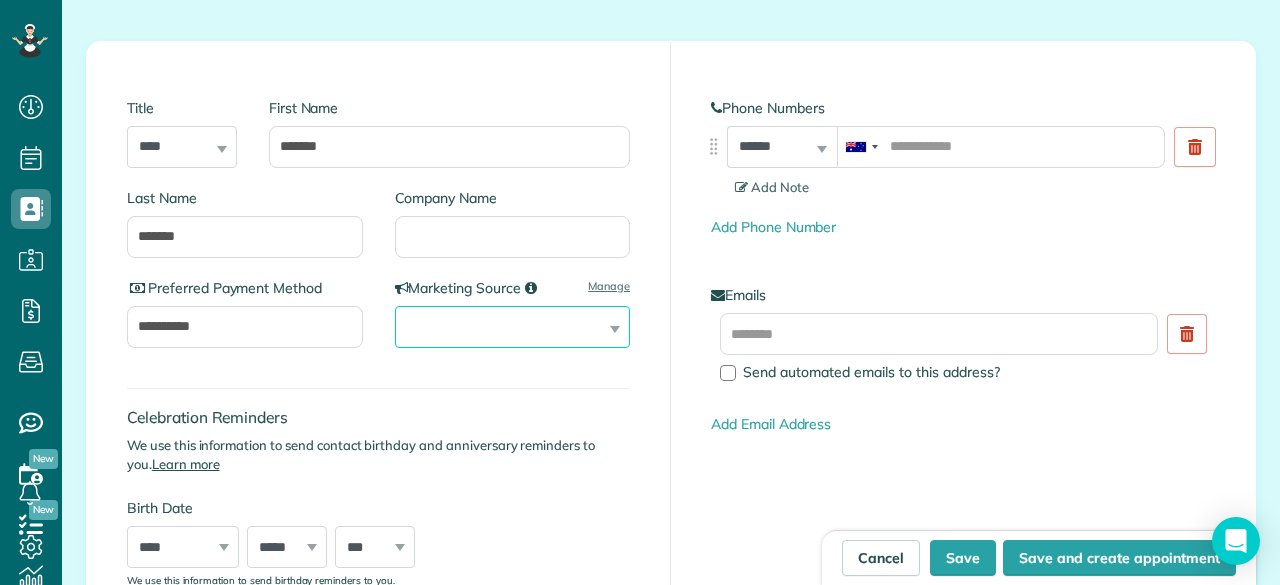 click on "**********" at bounding box center (513, 327) 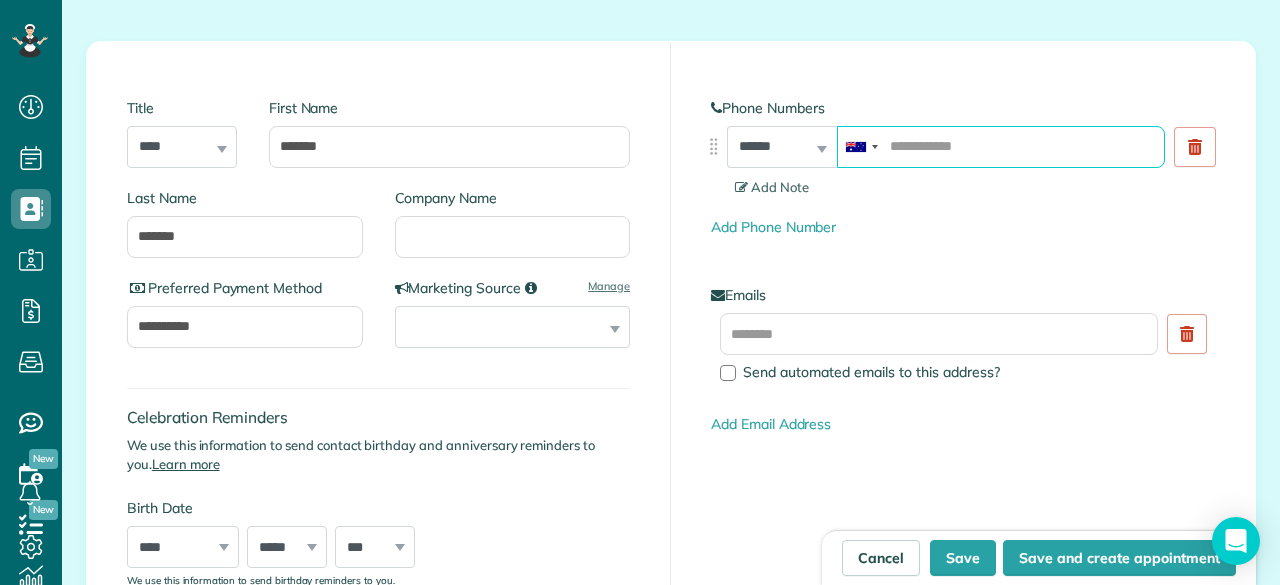 click at bounding box center [1001, 147] 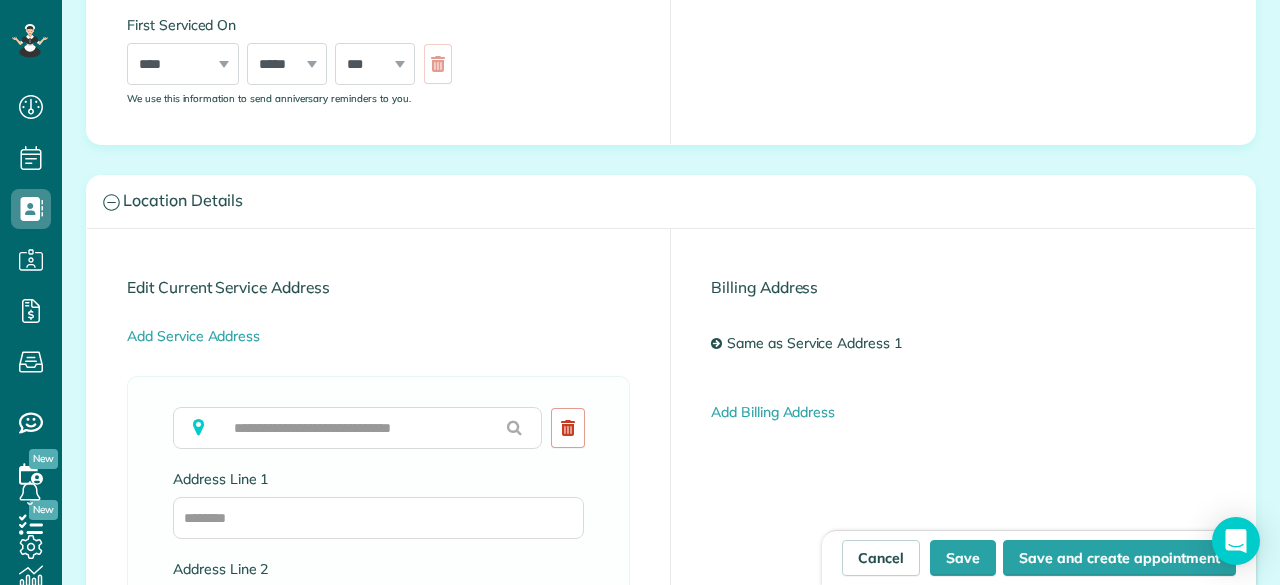 scroll, scrollTop: 876, scrollLeft: 0, axis: vertical 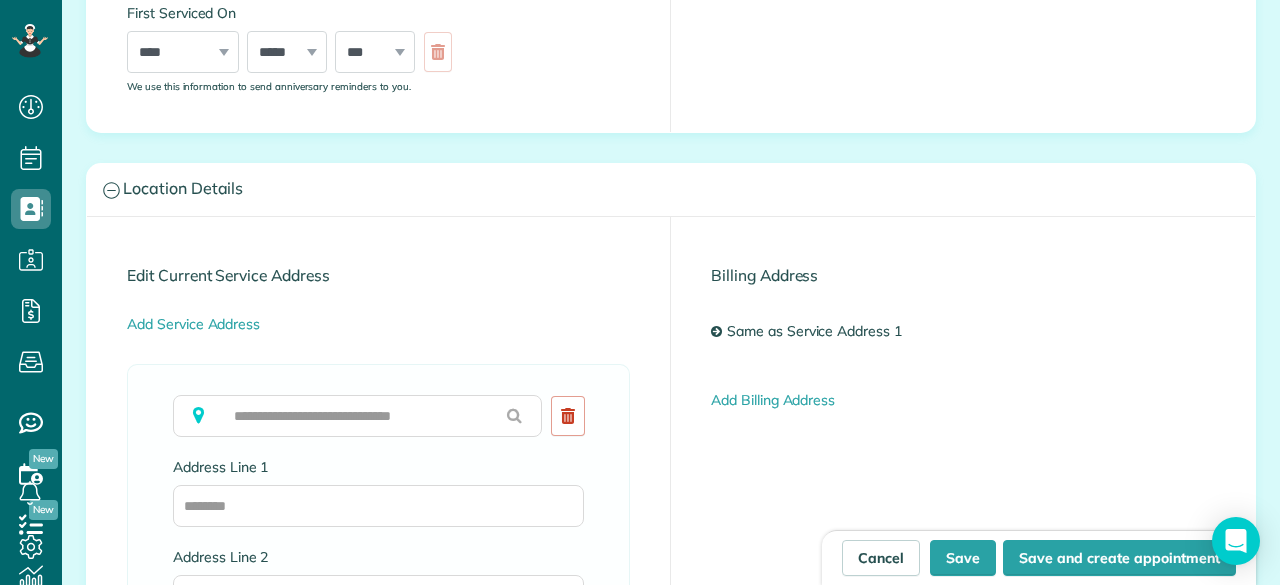 type on "**********" 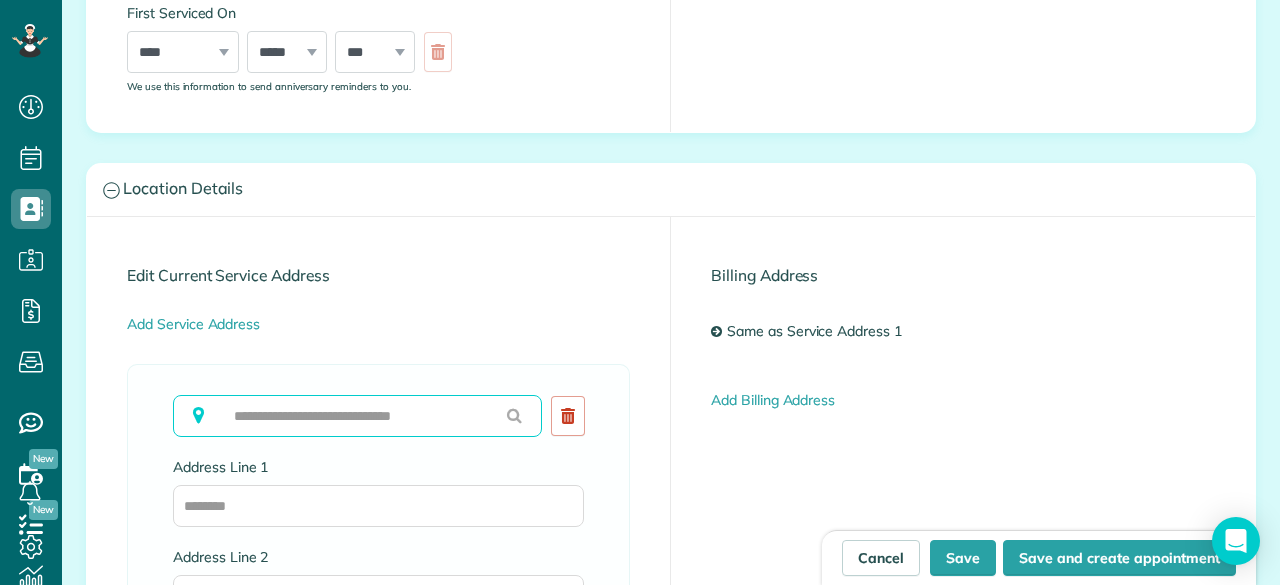 click at bounding box center [357, 416] 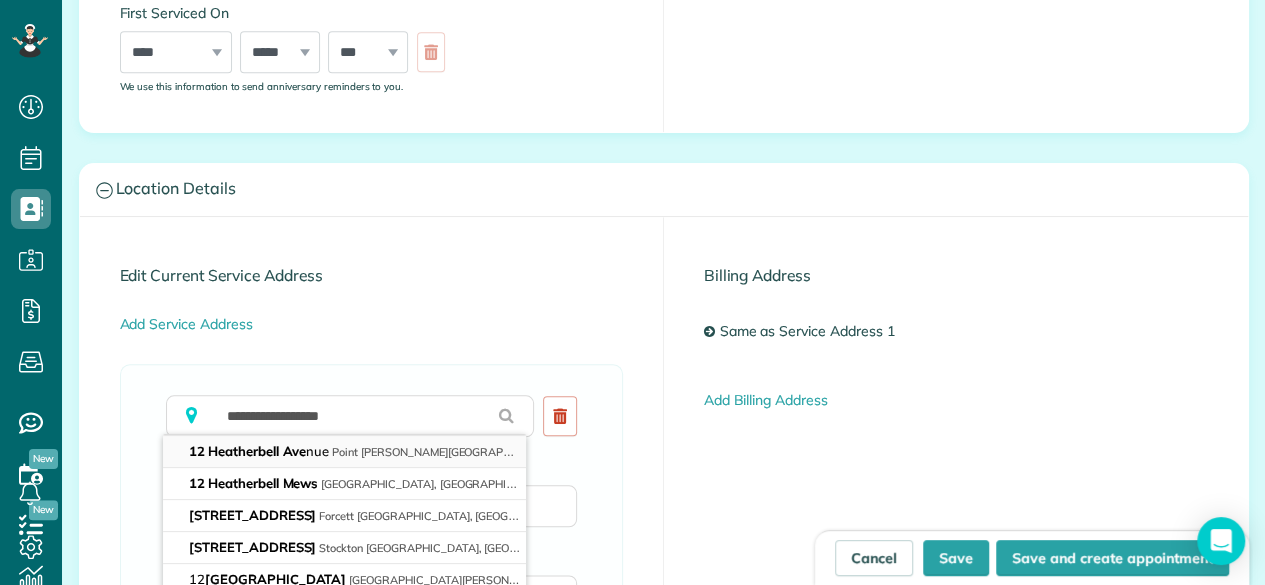 type on "**********" 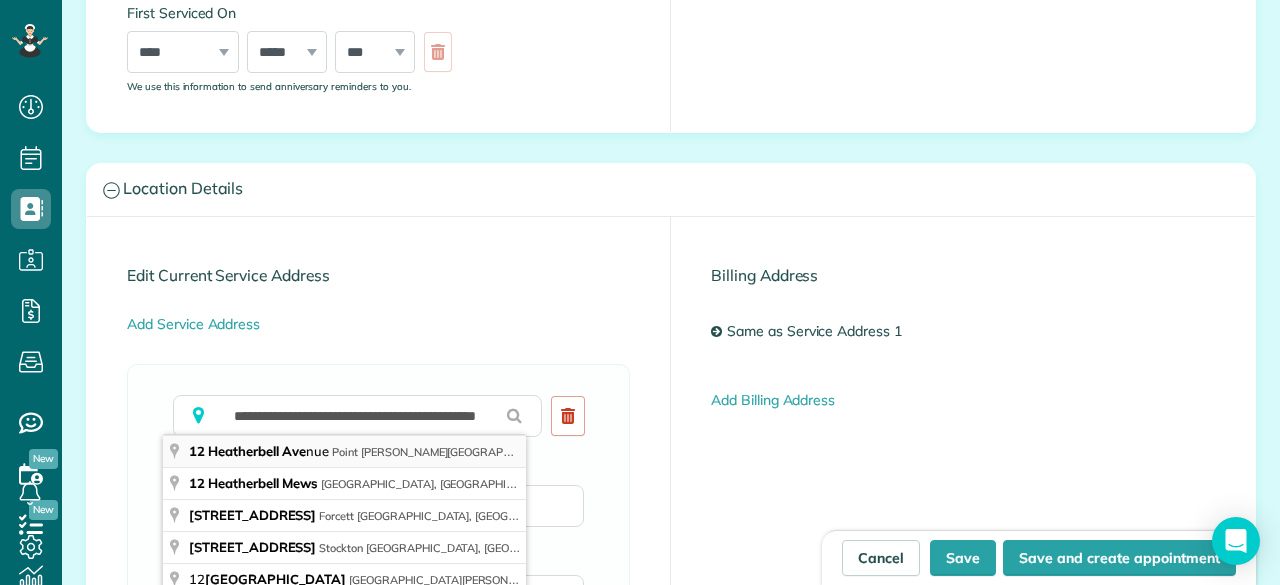 type on "**********" 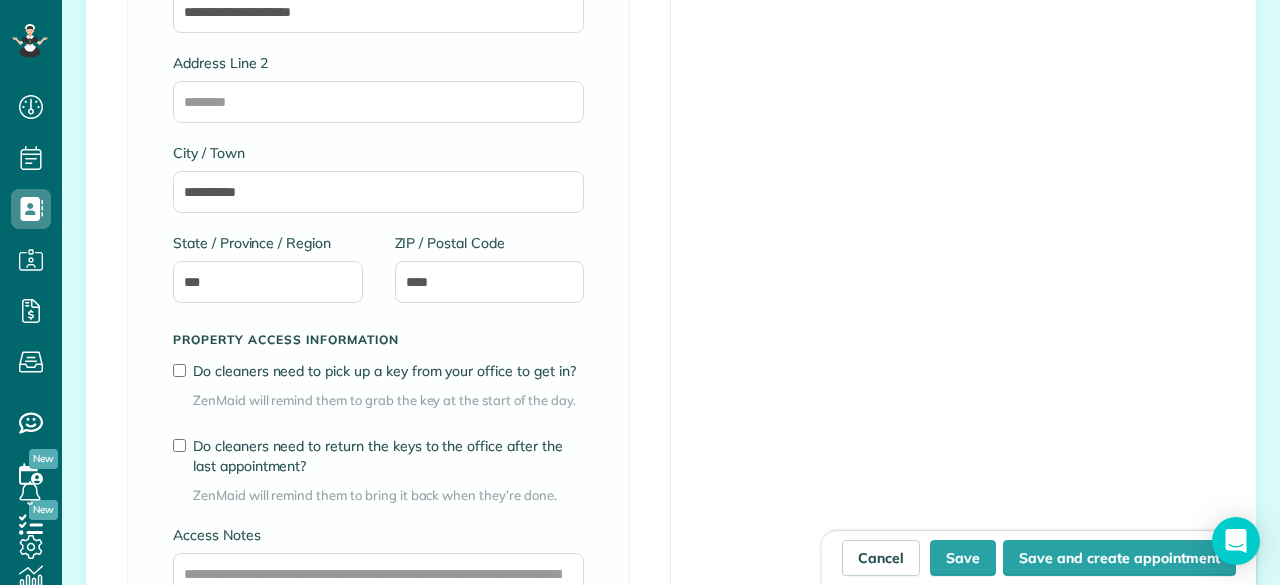scroll, scrollTop: 1423, scrollLeft: 0, axis: vertical 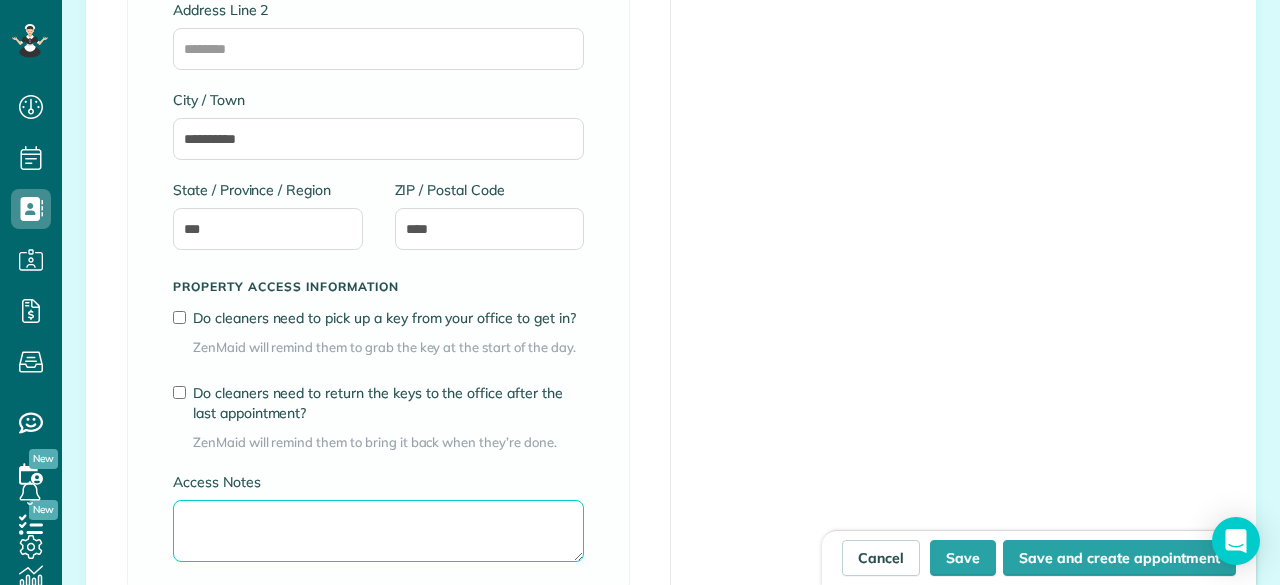click on "Access Notes" at bounding box center (378, 531) 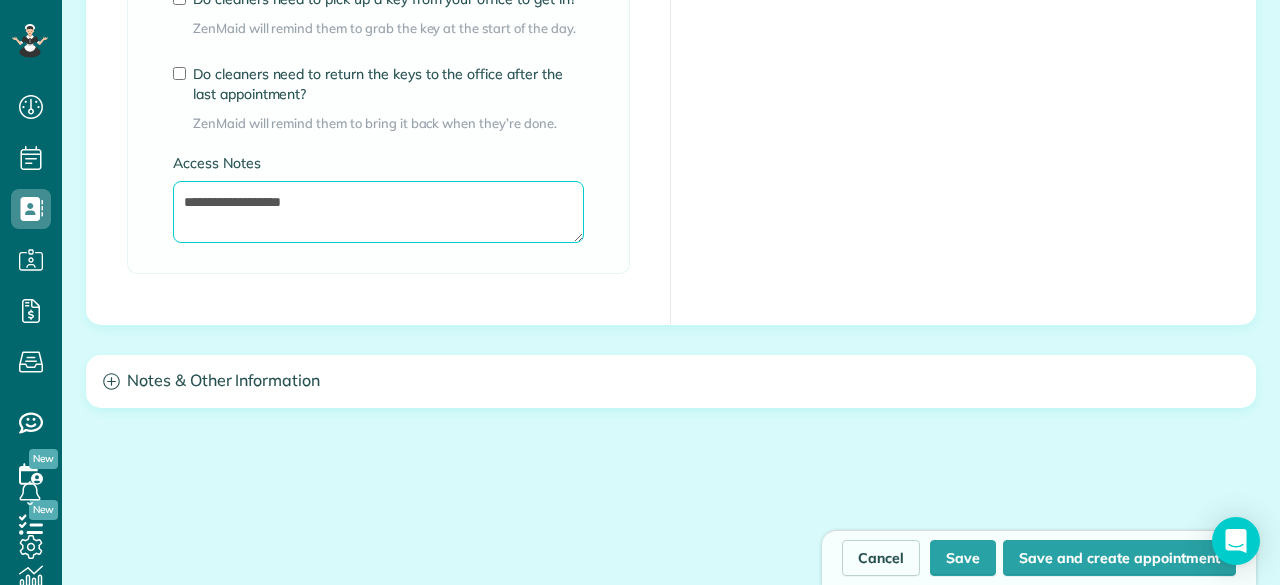 scroll, scrollTop: 1783, scrollLeft: 0, axis: vertical 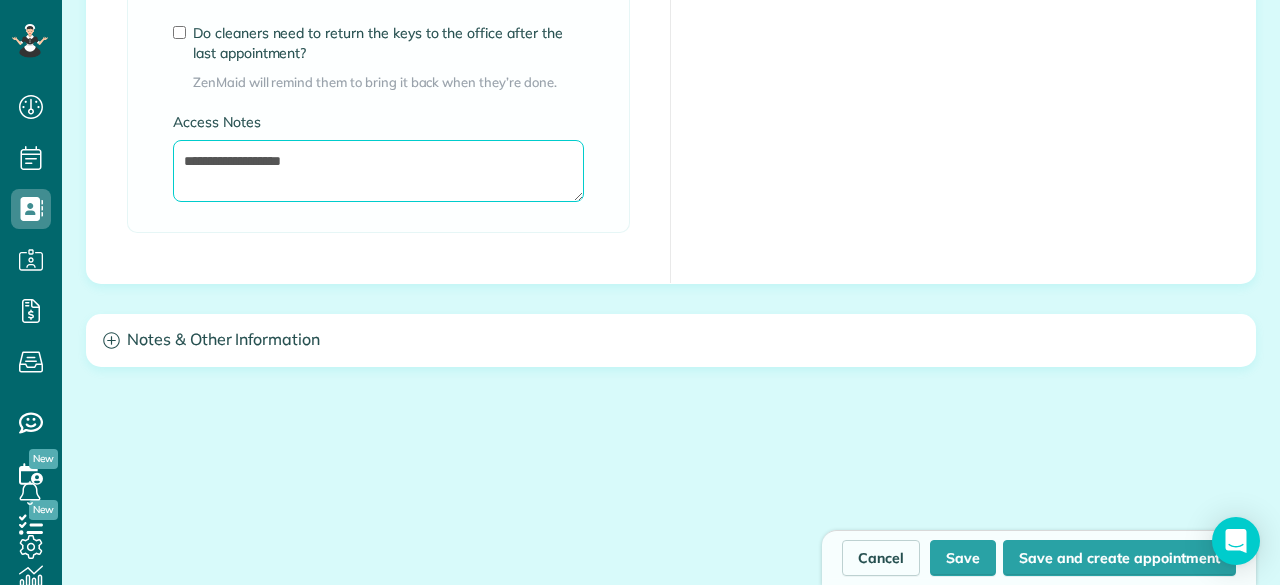 type on "**********" 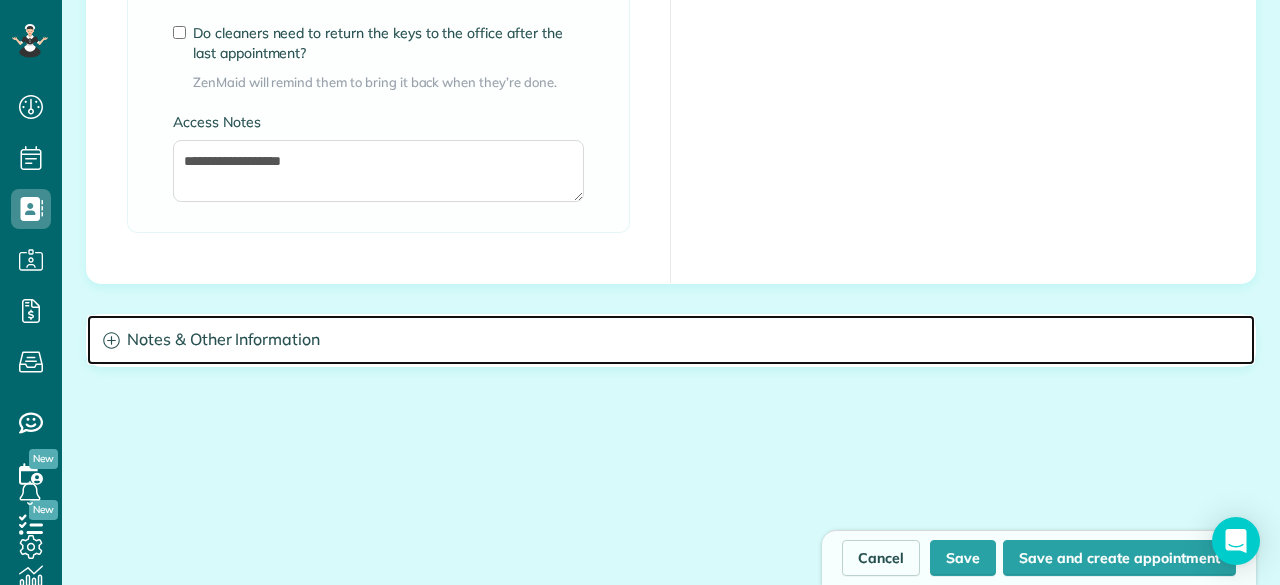 click on "Notes & Other Information" at bounding box center [671, 340] 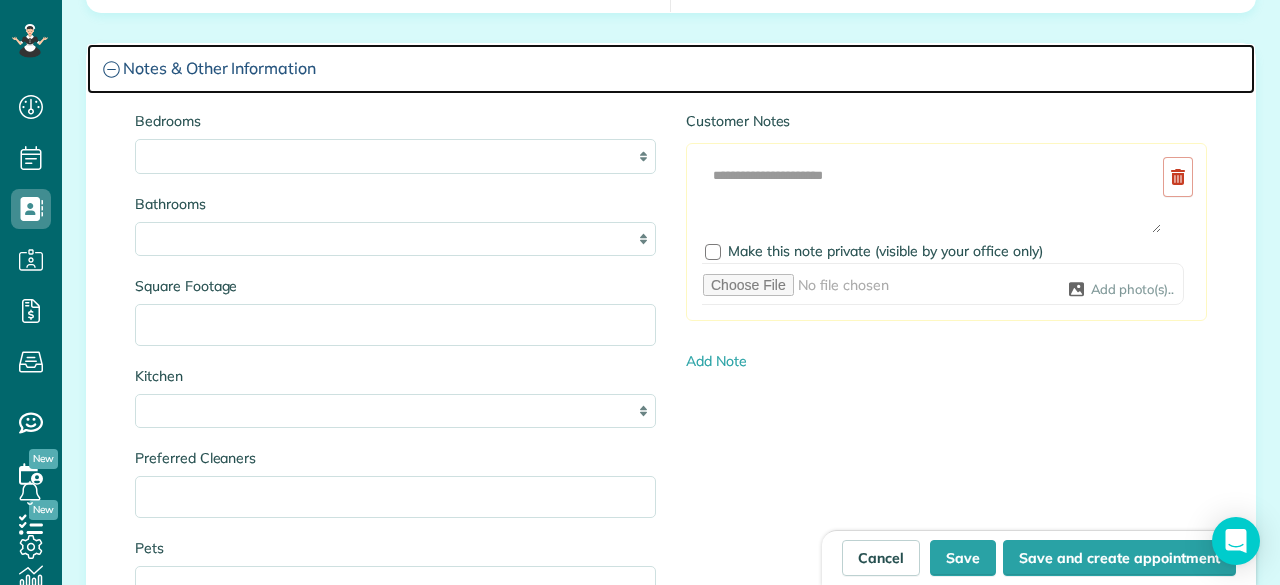 scroll, scrollTop: 2066, scrollLeft: 0, axis: vertical 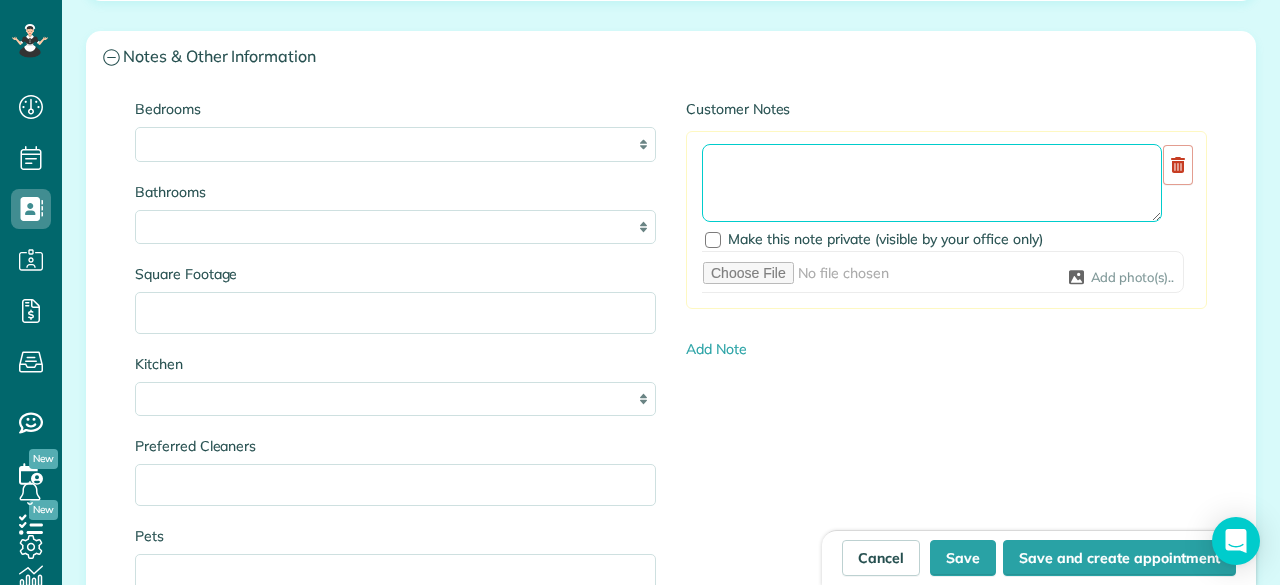 click at bounding box center [932, 183] 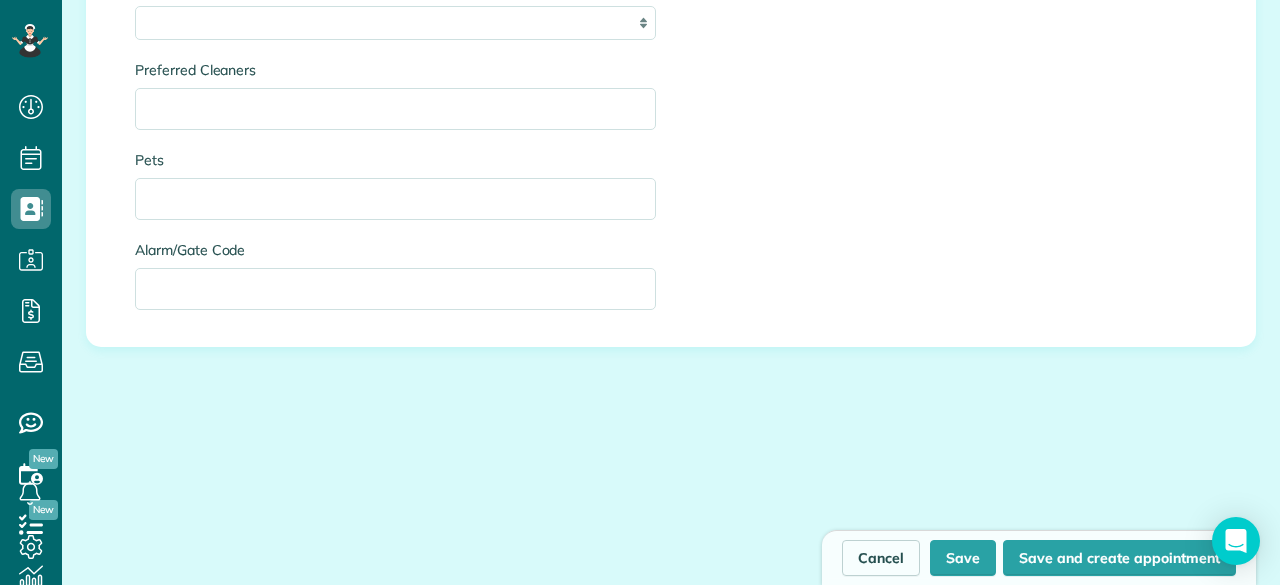 scroll, scrollTop: 2438, scrollLeft: 0, axis: vertical 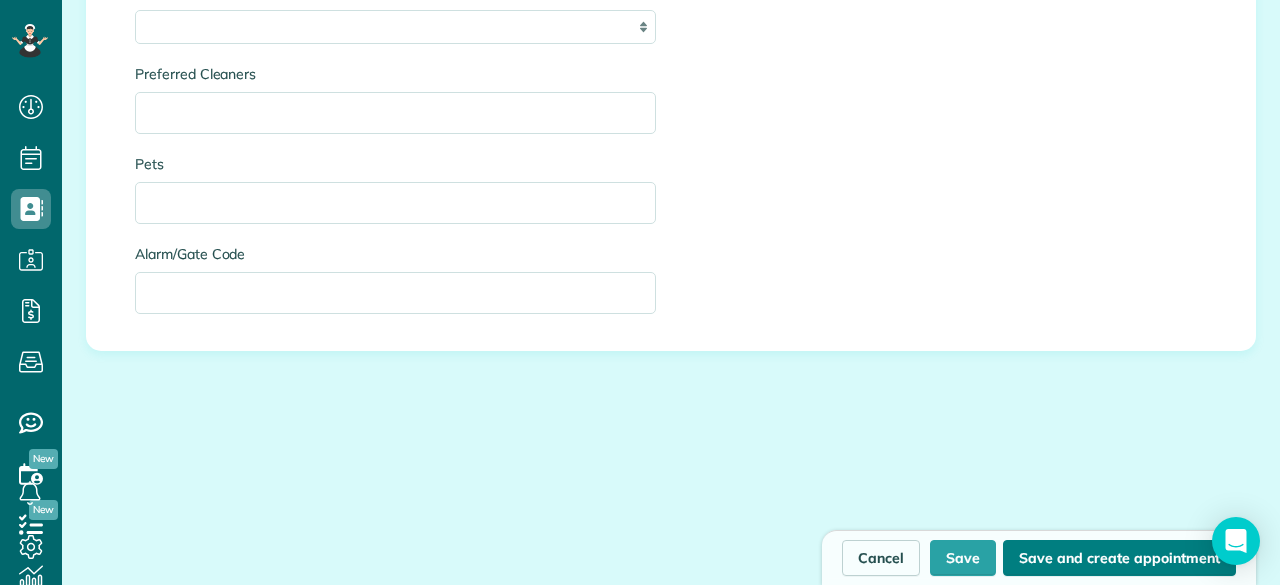 type on "**********" 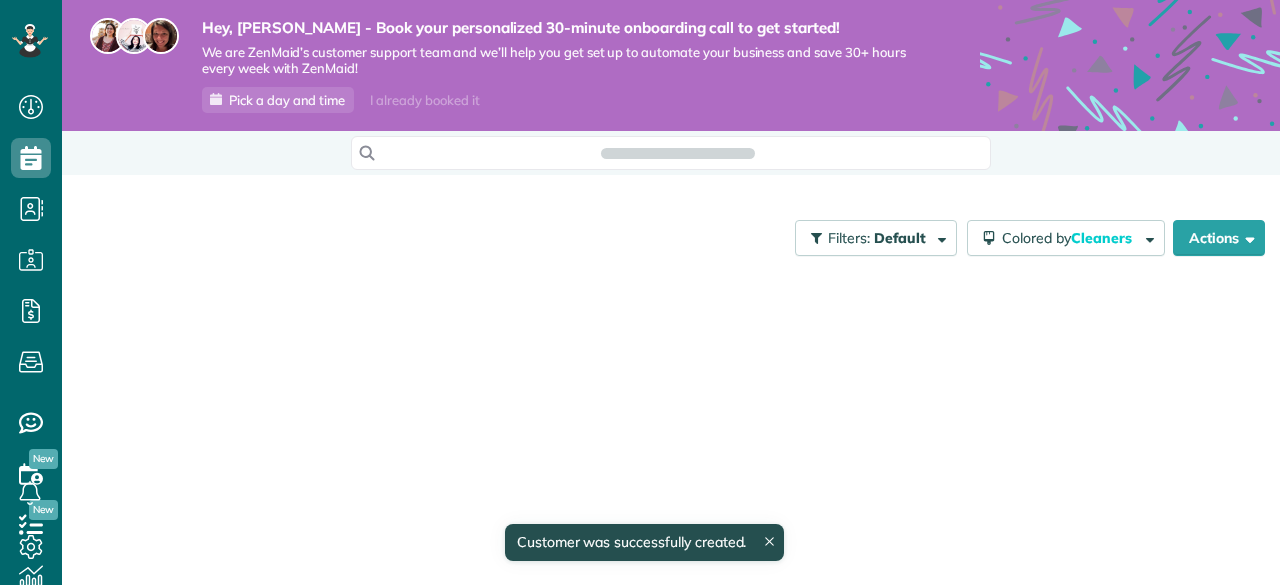 scroll, scrollTop: 0, scrollLeft: 0, axis: both 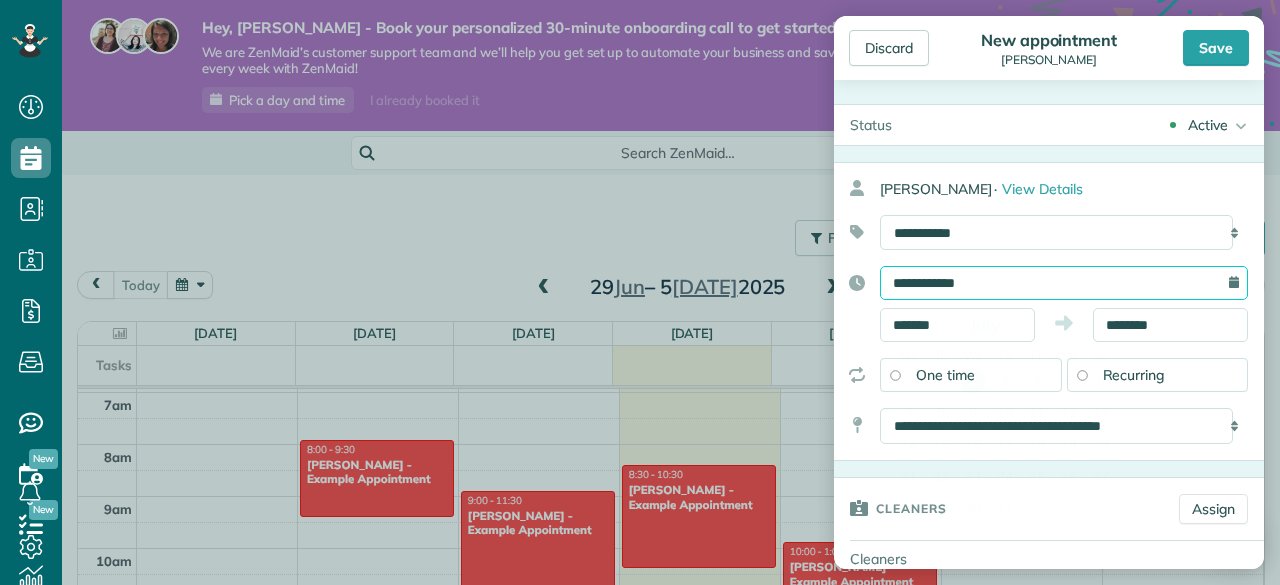 click on "**********" at bounding box center (1064, 283) 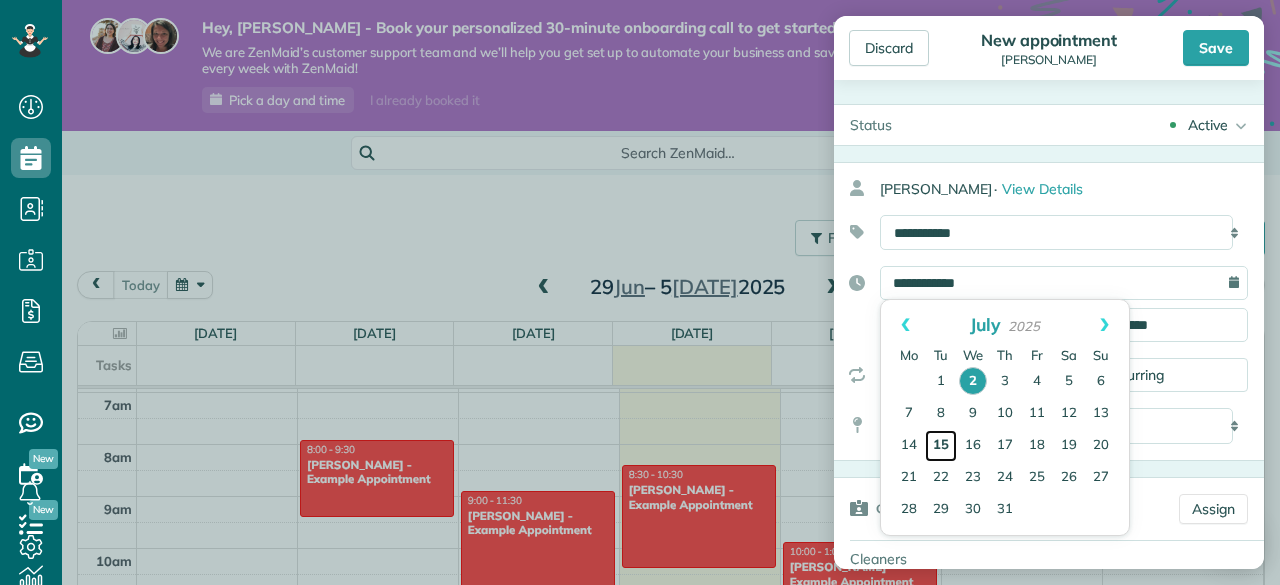 click on "15" at bounding box center (941, 446) 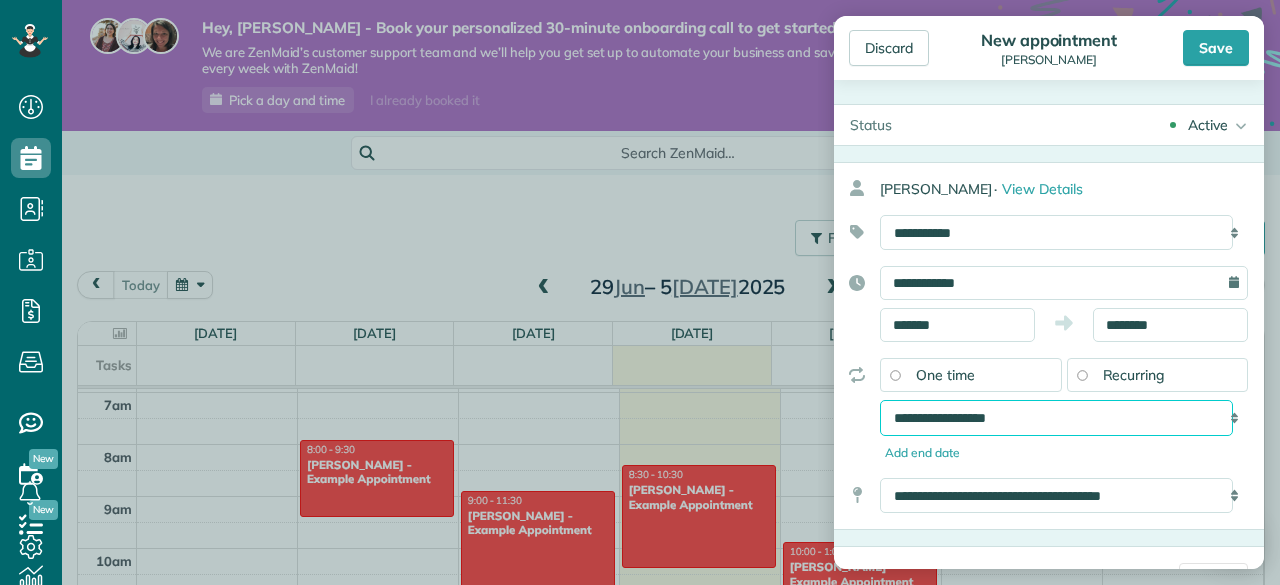 click on "**********" at bounding box center (1056, 417) 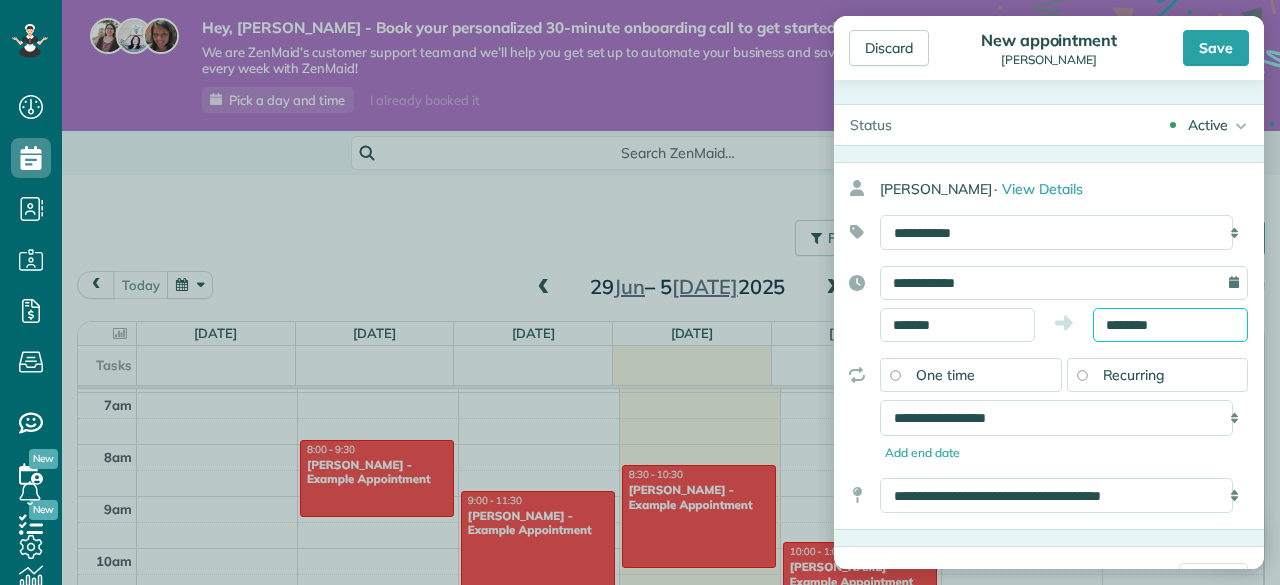 click on "********" at bounding box center [1170, 325] 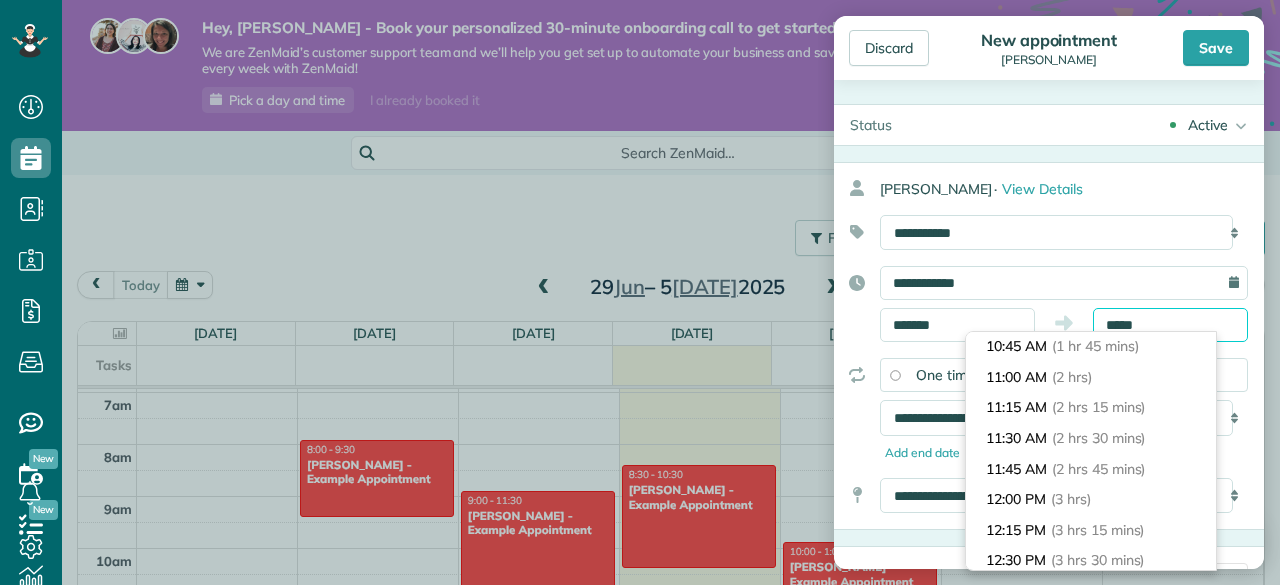 scroll, scrollTop: 91, scrollLeft: 0, axis: vertical 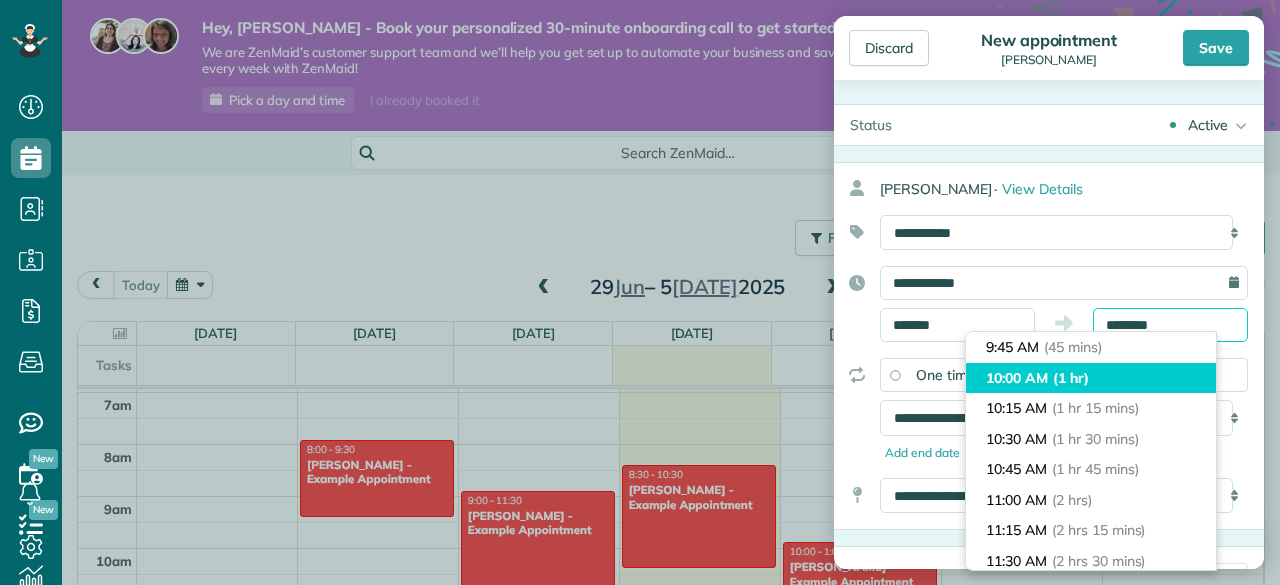 type on "********" 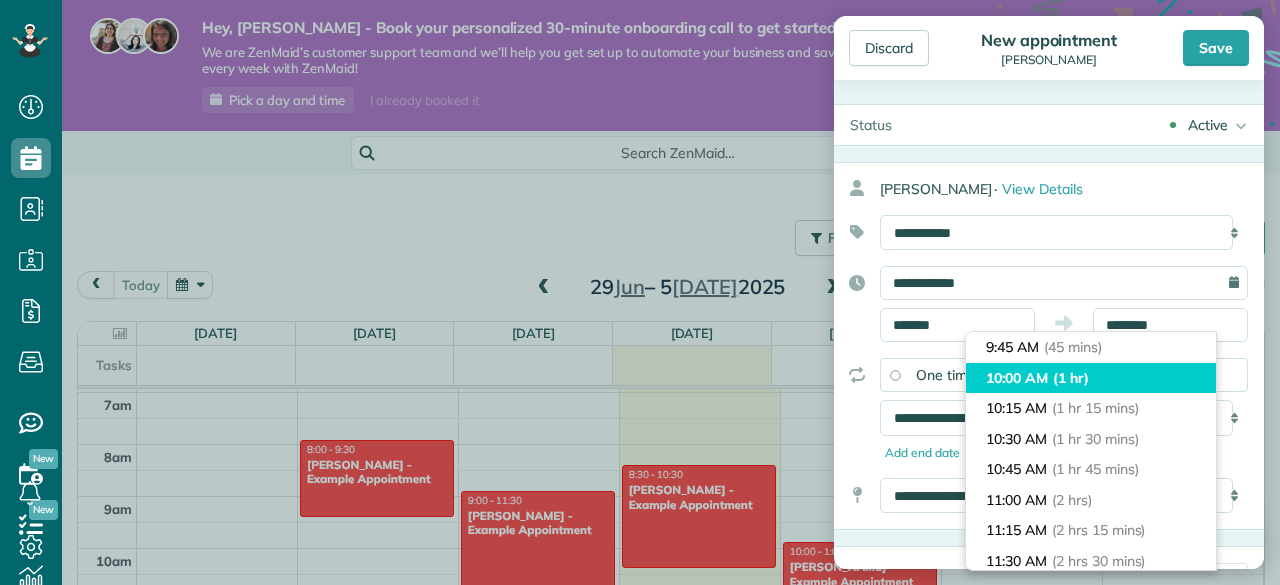 click on "10:00 AM  (1 hr)" at bounding box center (1091, 378) 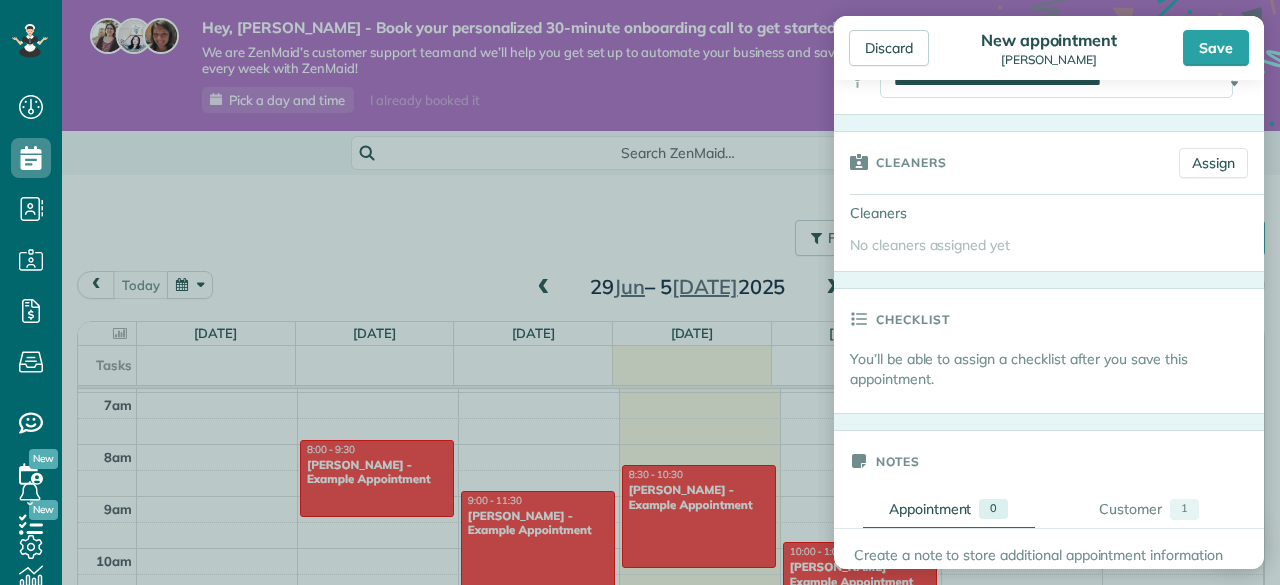 scroll, scrollTop: 438, scrollLeft: 0, axis: vertical 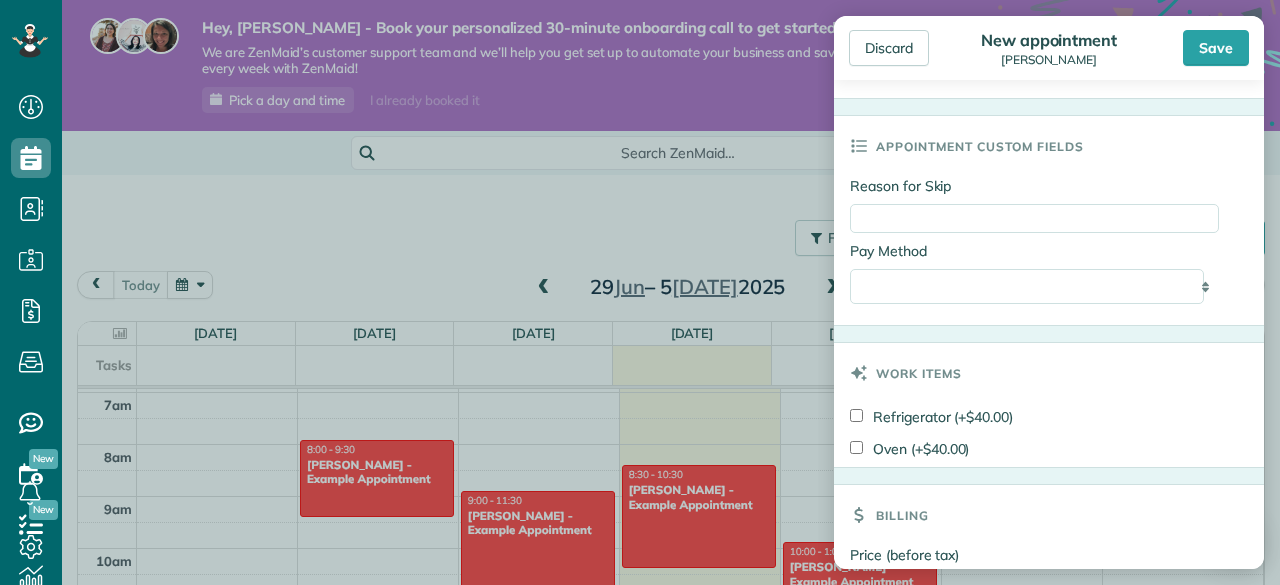 click on "**********" at bounding box center (1034, 286) 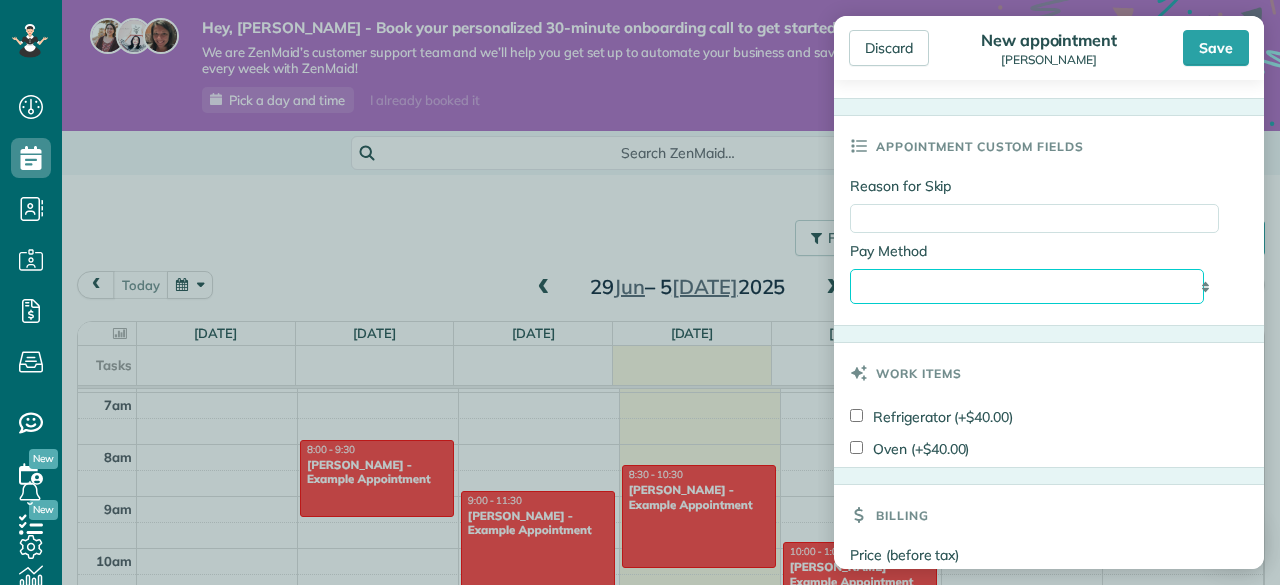click on "**********" at bounding box center (1027, 286) 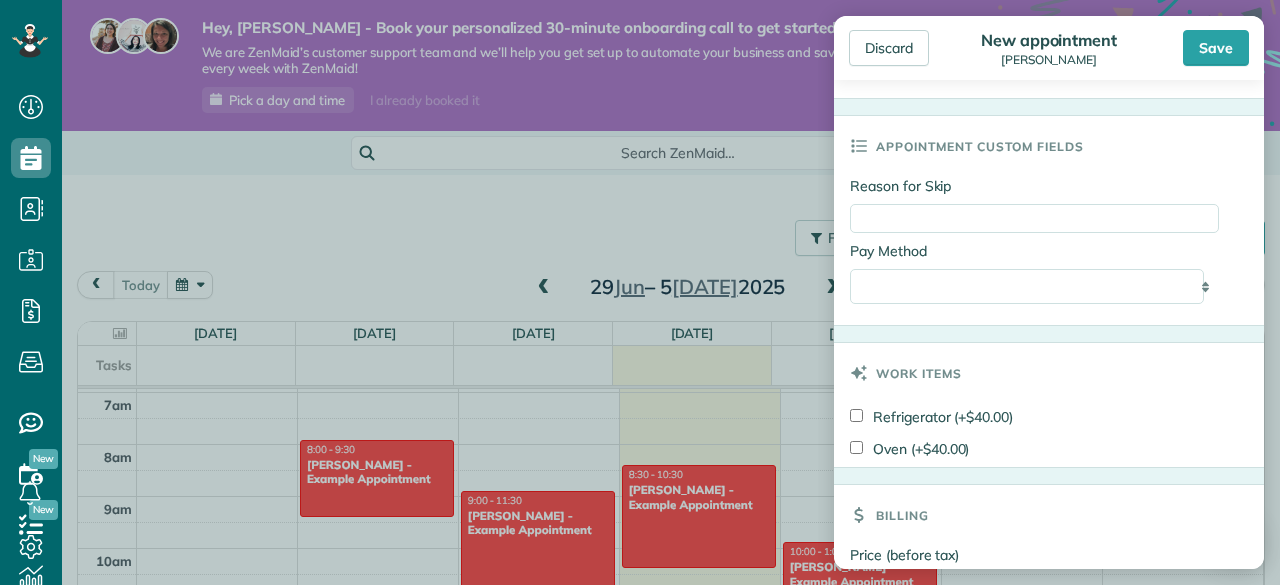 click on "**********" at bounding box center [1049, 250] 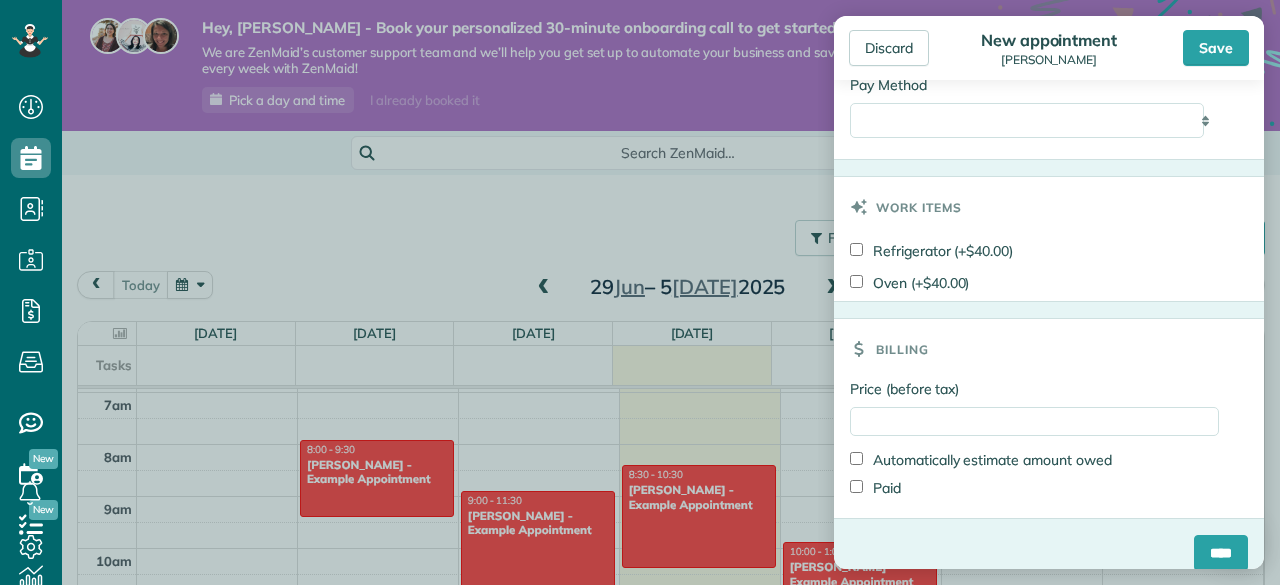 scroll, scrollTop: 1210, scrollLeft: 0, axis: vertical 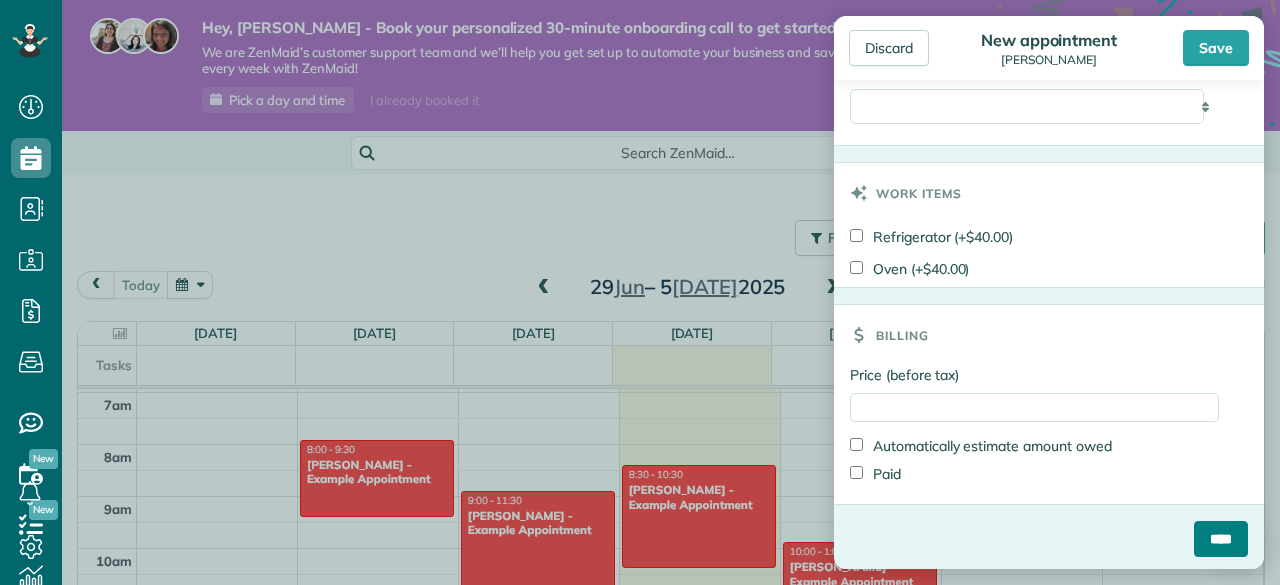 click on "****" at bounding box center [1221, 539] 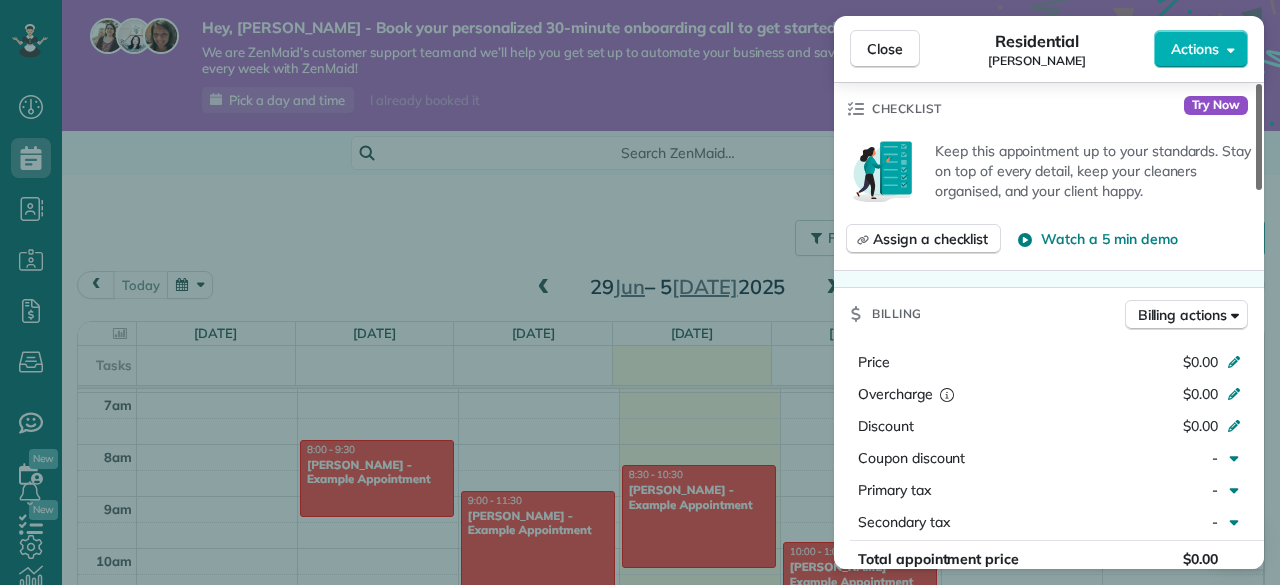 scroll, scrollTop: 684, scrollLeft: 0, axis: vertical 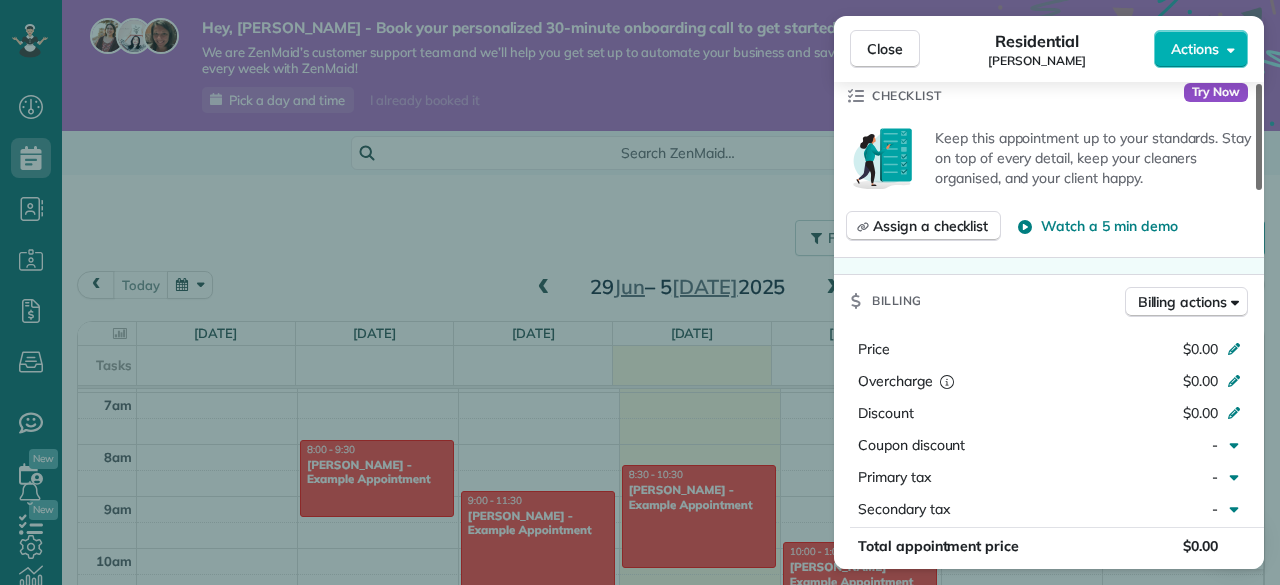 drag, startPoint x: 1261, startPoint y: 175, endPoint x: 1279, endPoint y: 325, distance: 151.07614 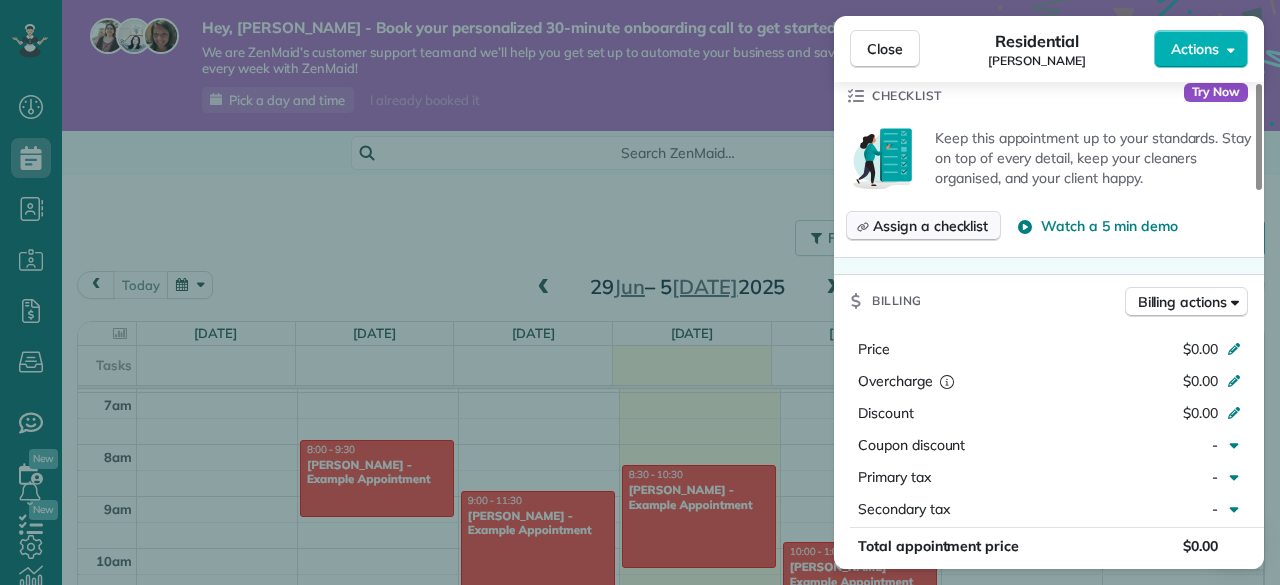 click on "Assign a checklist" at bounding box center (930, 226) 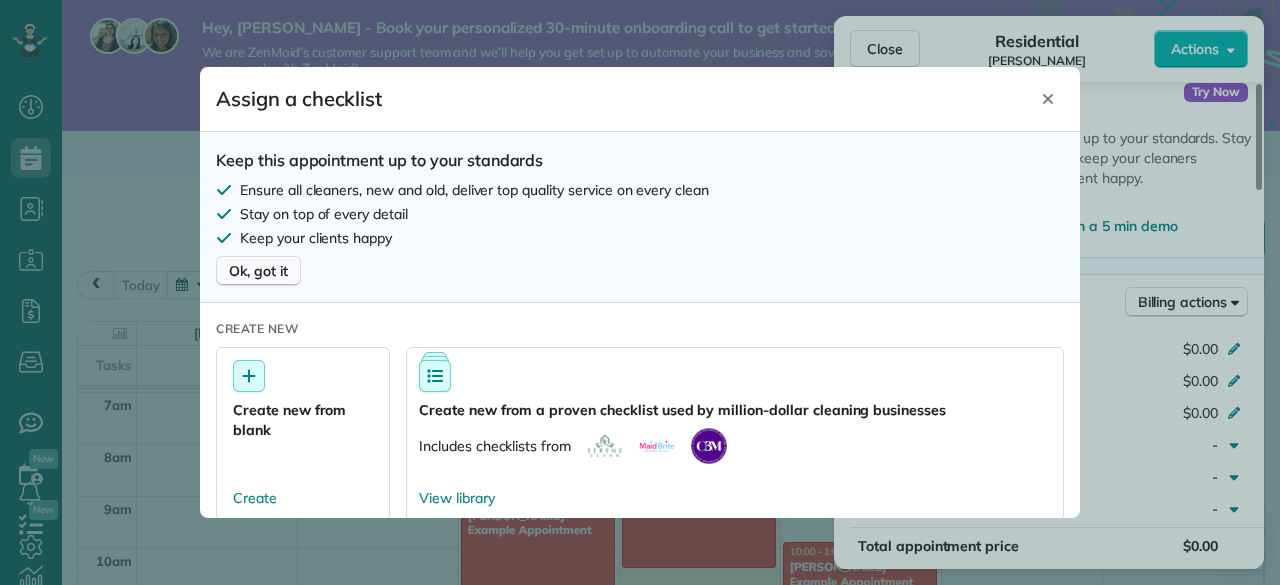 click on "Ok, got it" at bounding box center [258, 271] 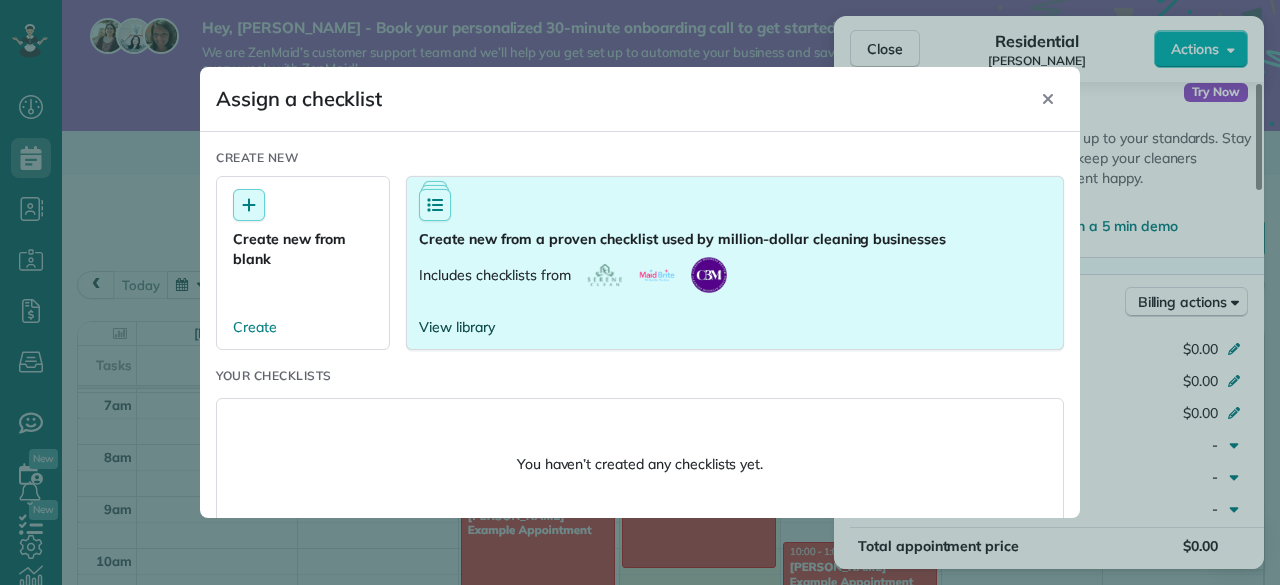 click on "View library" at bounding box center [457, 327] 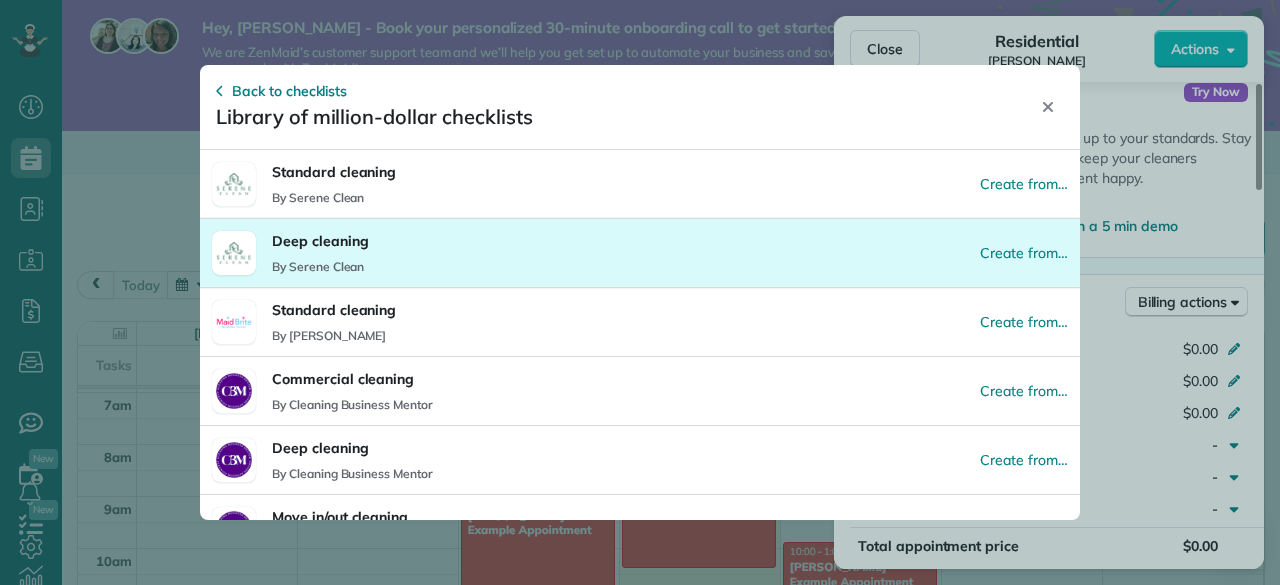 click on "Deep cleaning By Serene Clean Create from…" at bounding box center (640, 252) 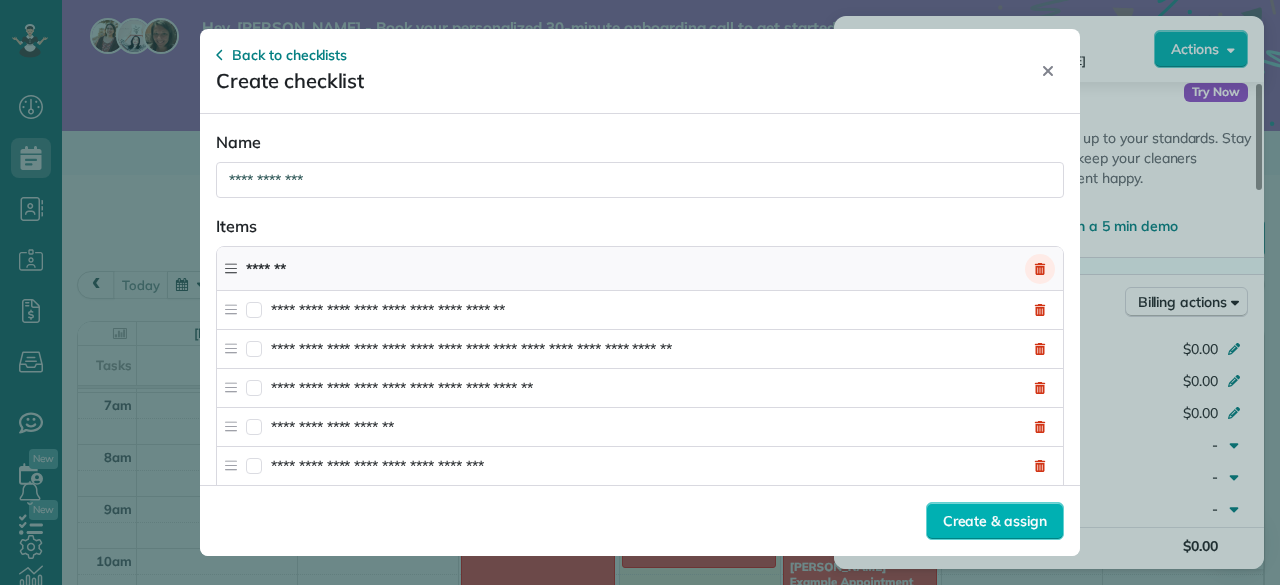 click 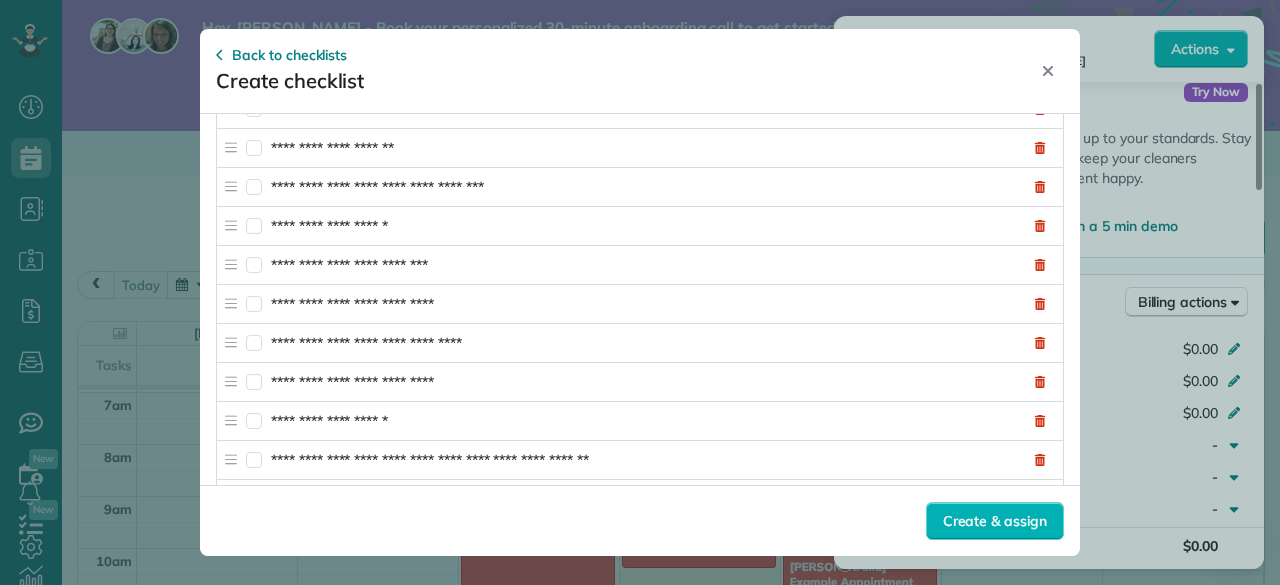 scroll, scrollTop: 280, scrollLeft: 0, axis: vertical 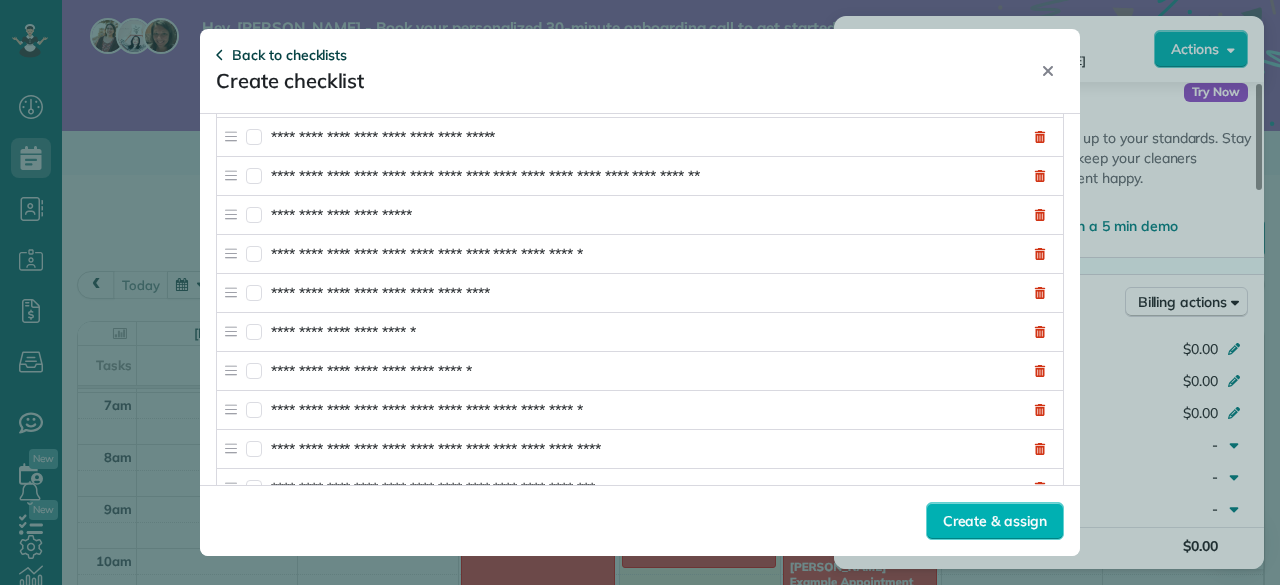 click on "Back to checklists" at bounding box center [289, 55] 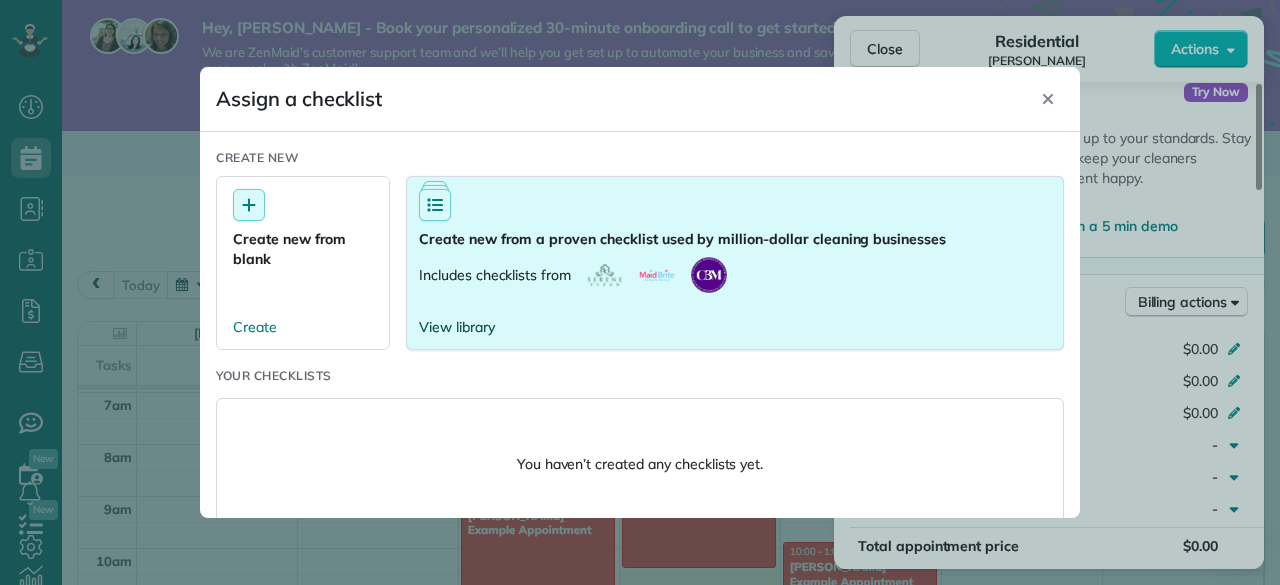 click on "View library" at bounding box center [457, 327] 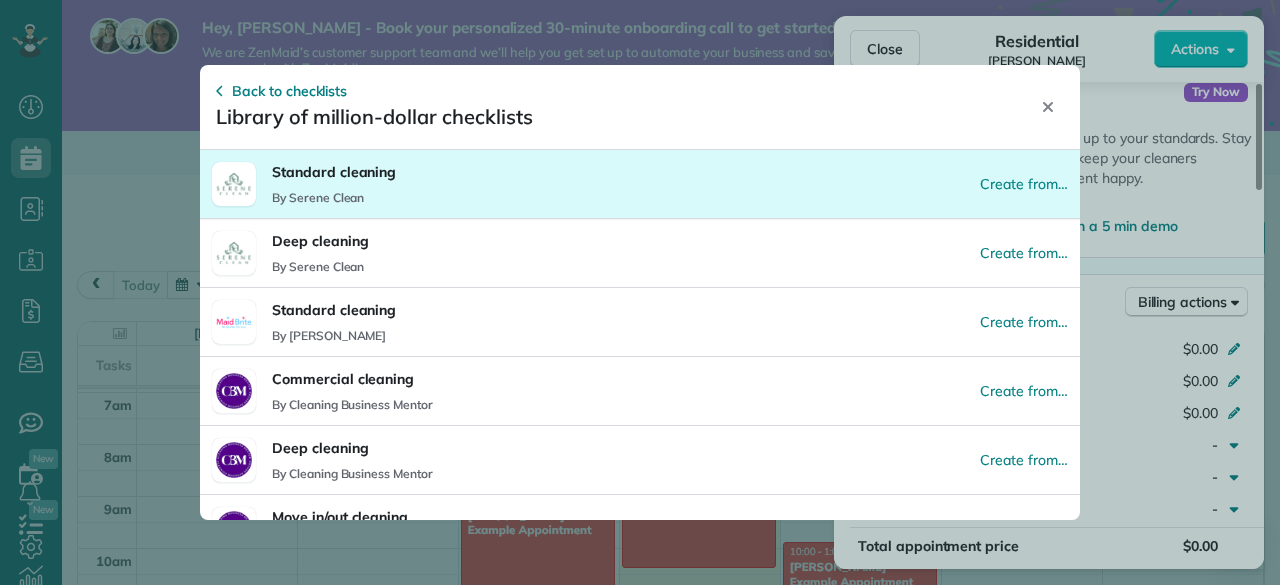 click on "Standard cleaning" at bounding box center [334, 172] 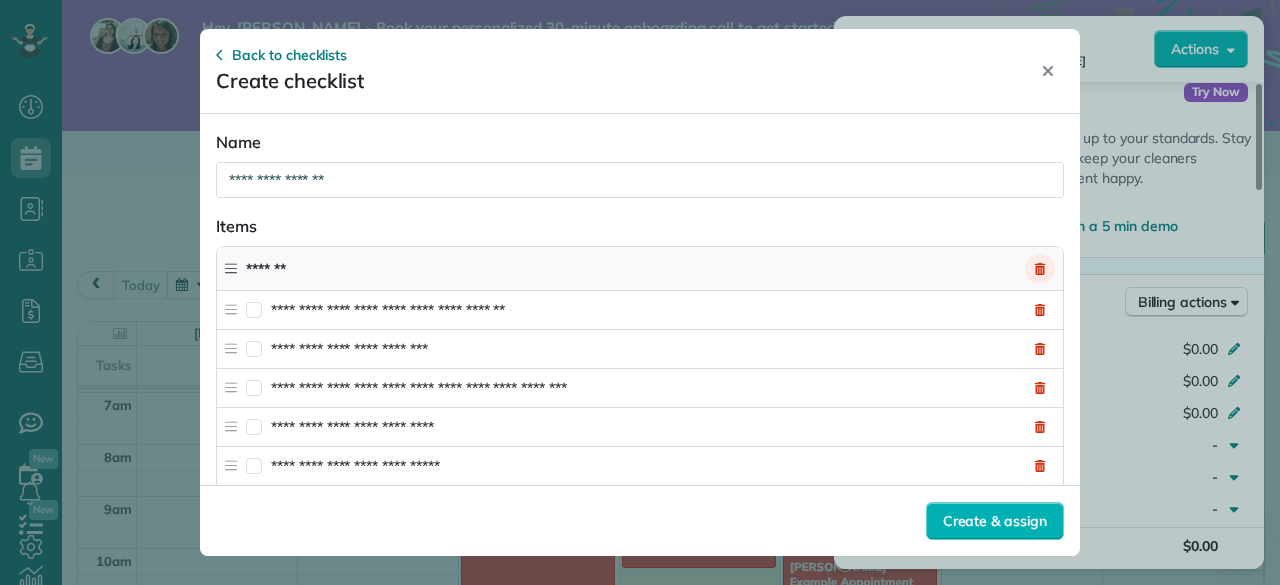 click 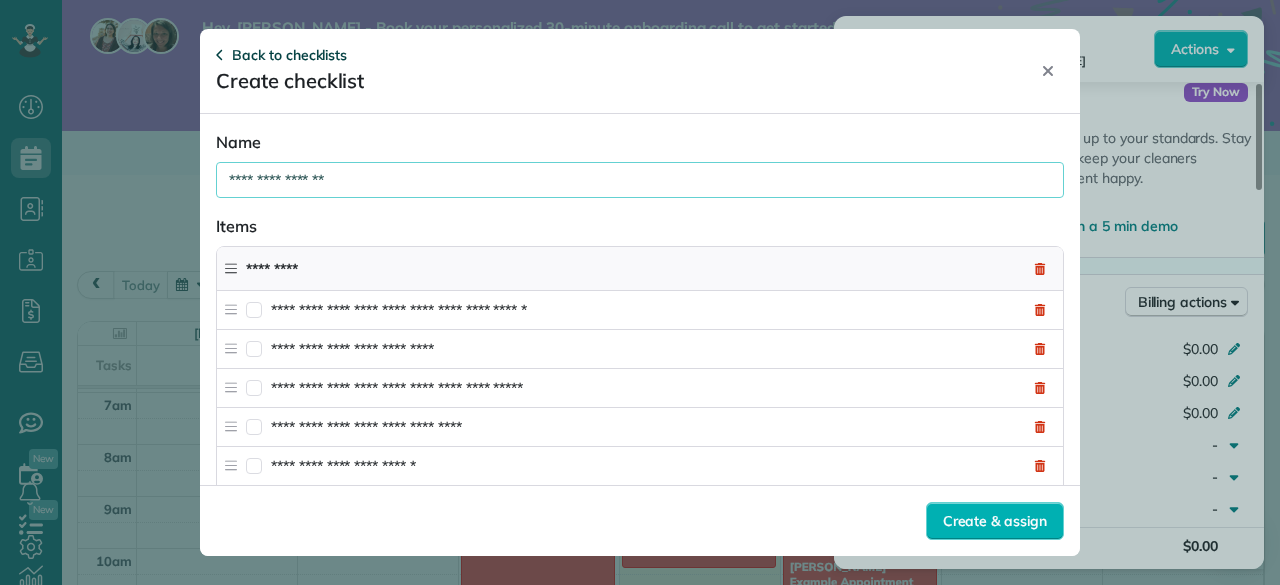 click on "Back to checklists" at bounding box center [289, 55] 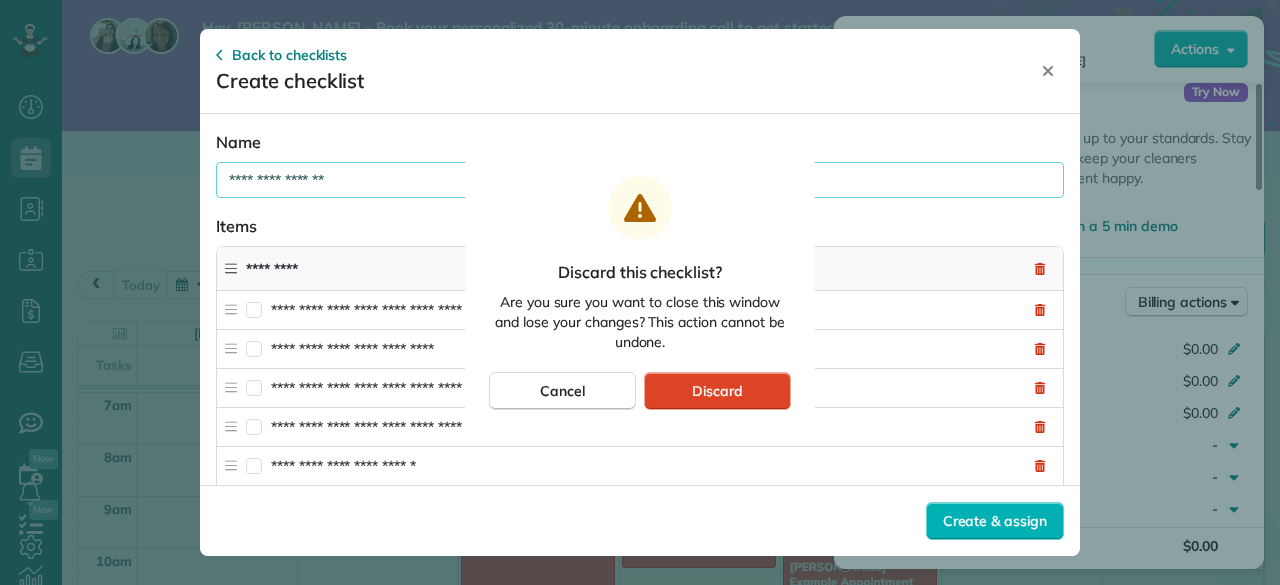 click on "Discard" at bounding box center [717, 391] 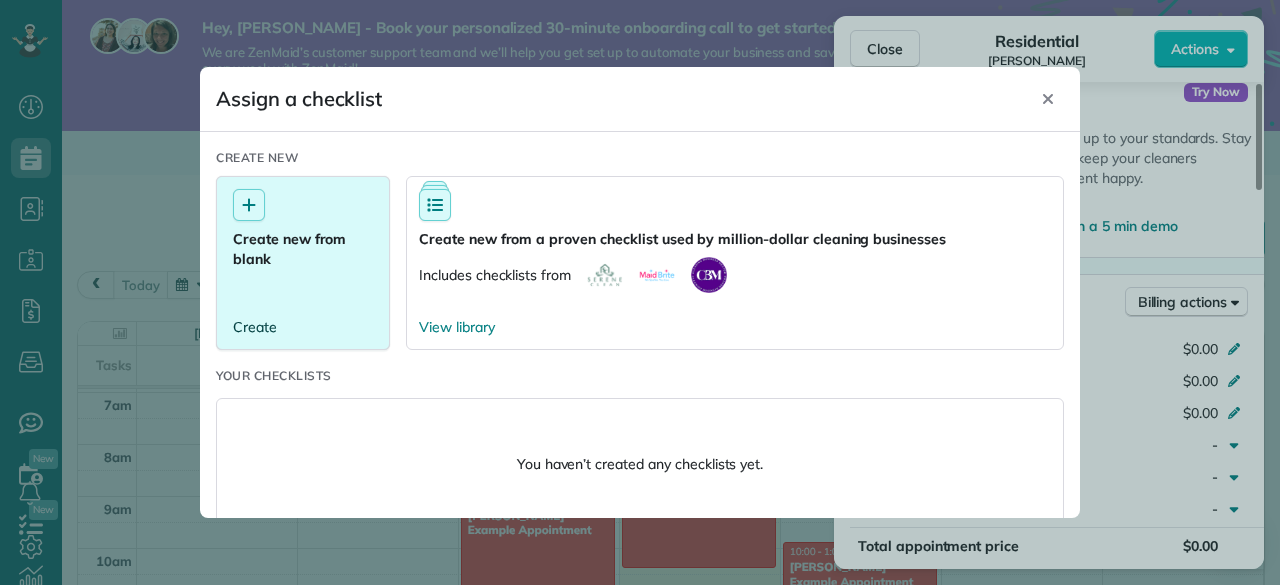 click on "Create" at bounding box center [303, 327] 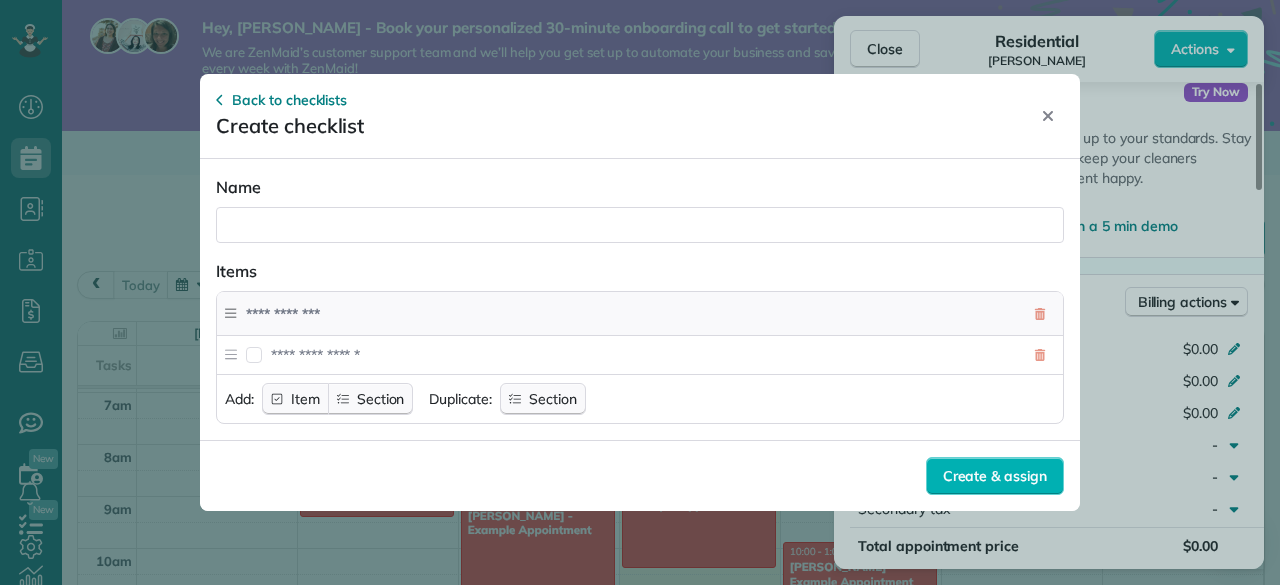 type on "*" 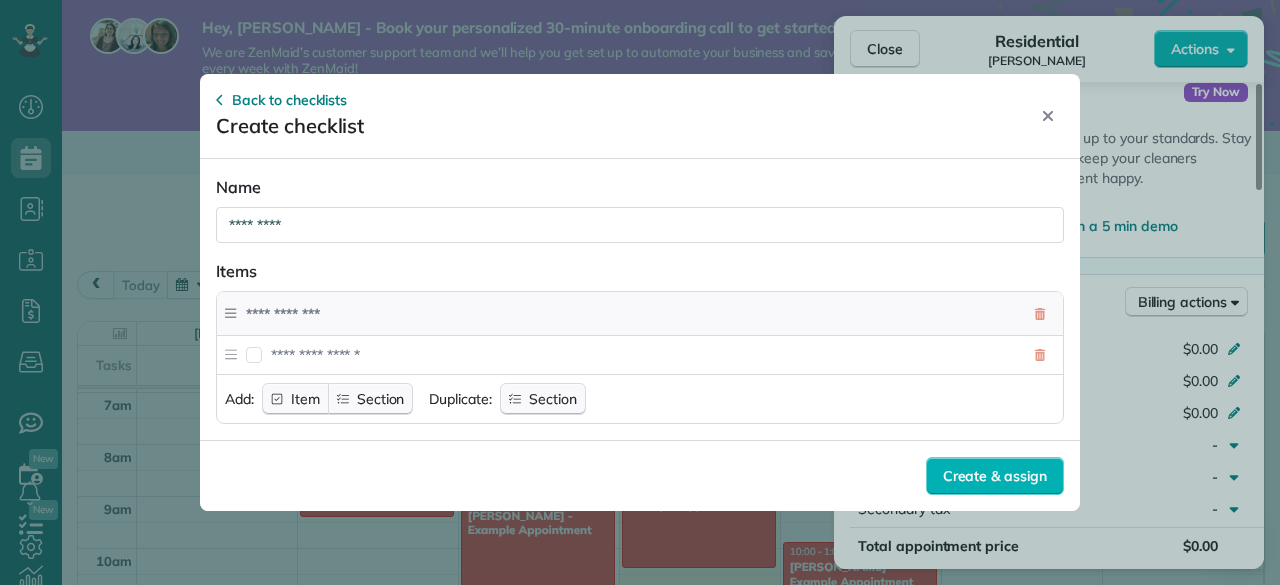 click at bounding box center [643, 355] 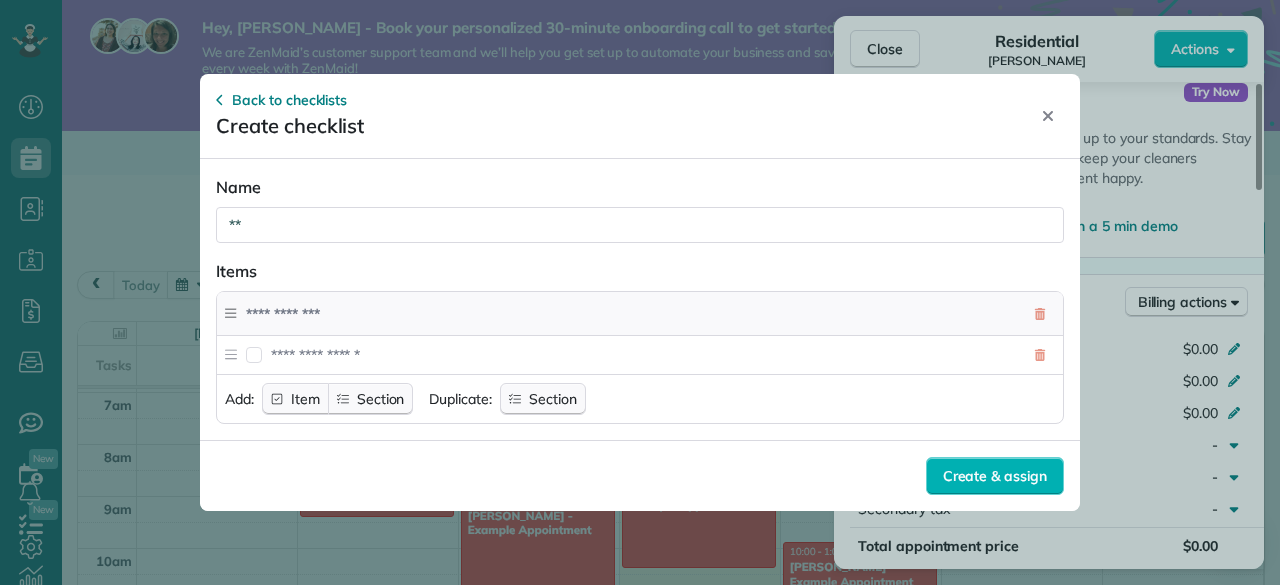 type on "*" 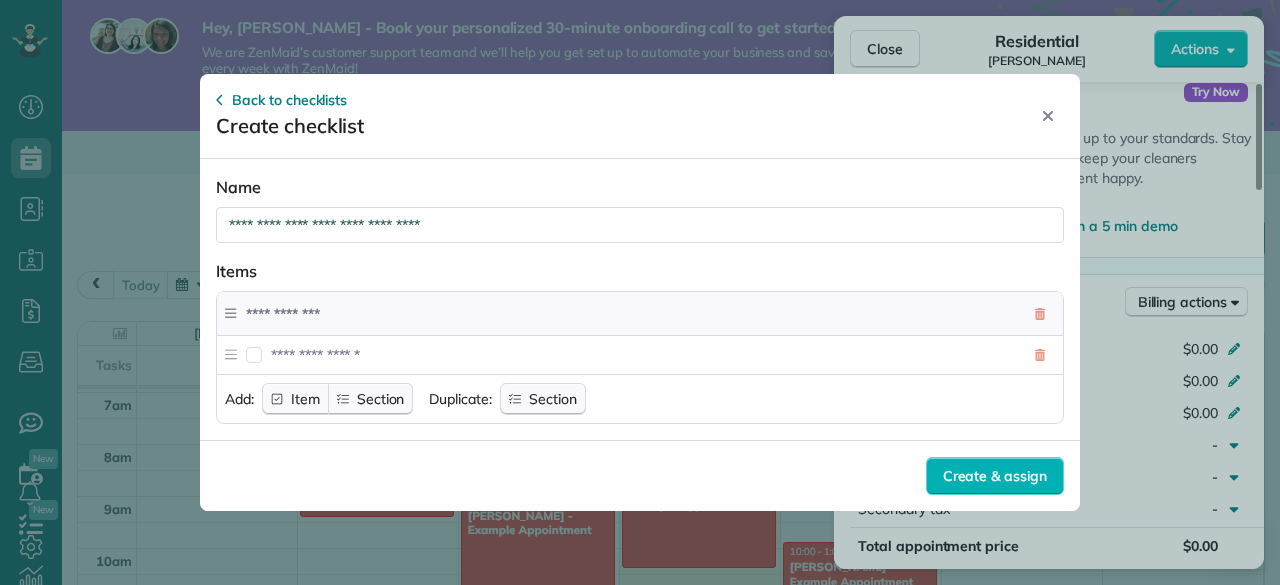 type on "**********" 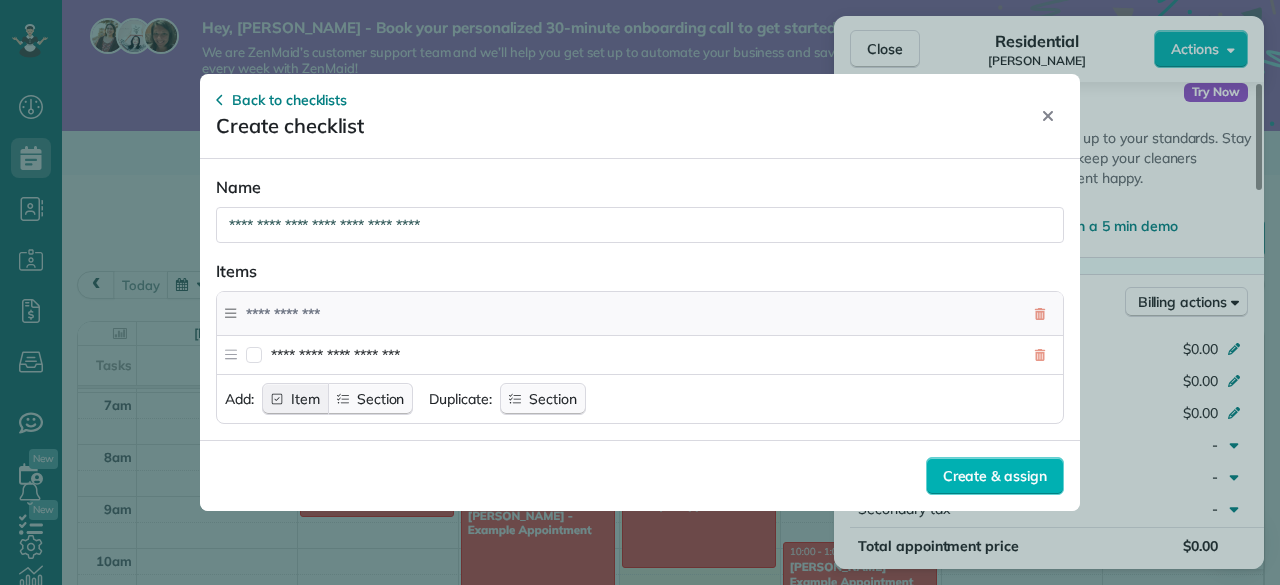 click 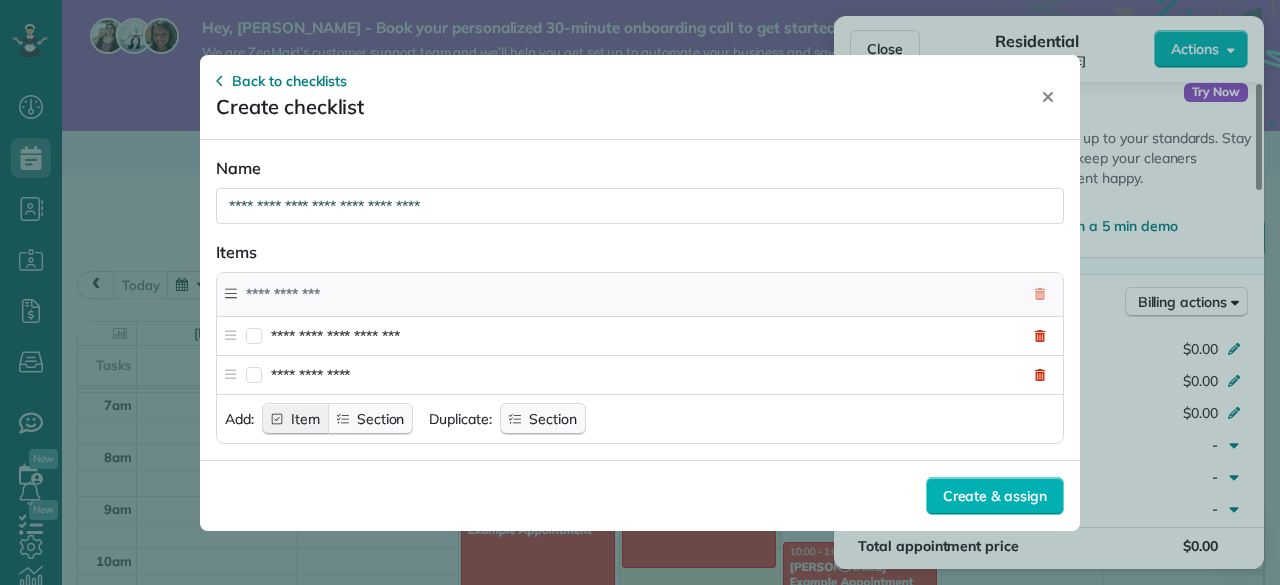 click 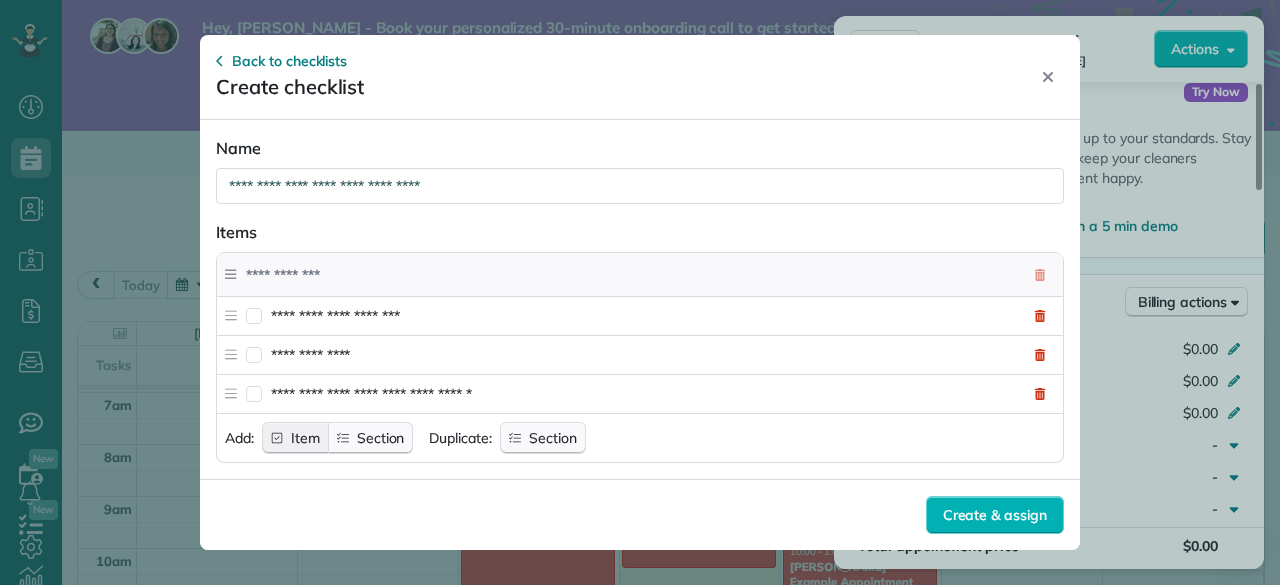 click 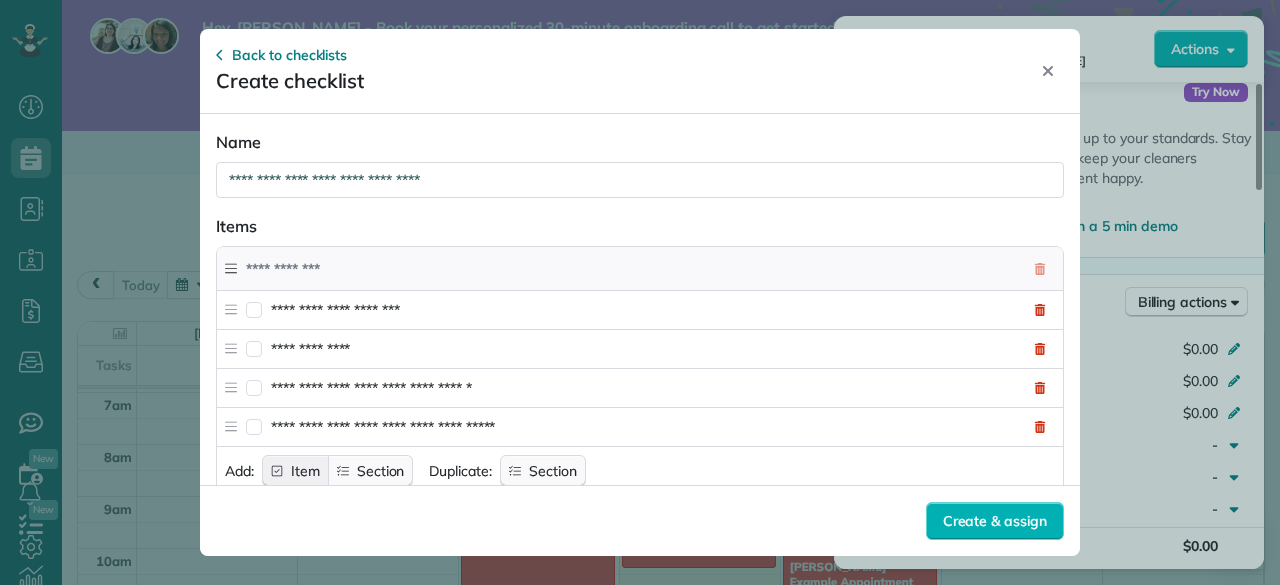 type on "**********" 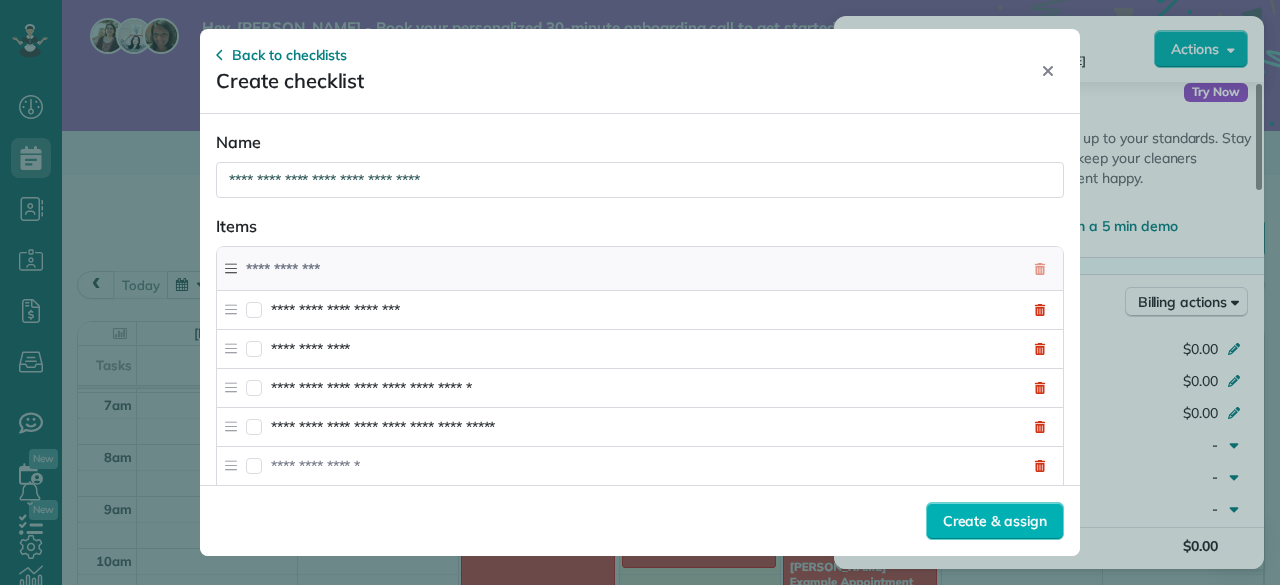 click at bounding box center (643, 466) 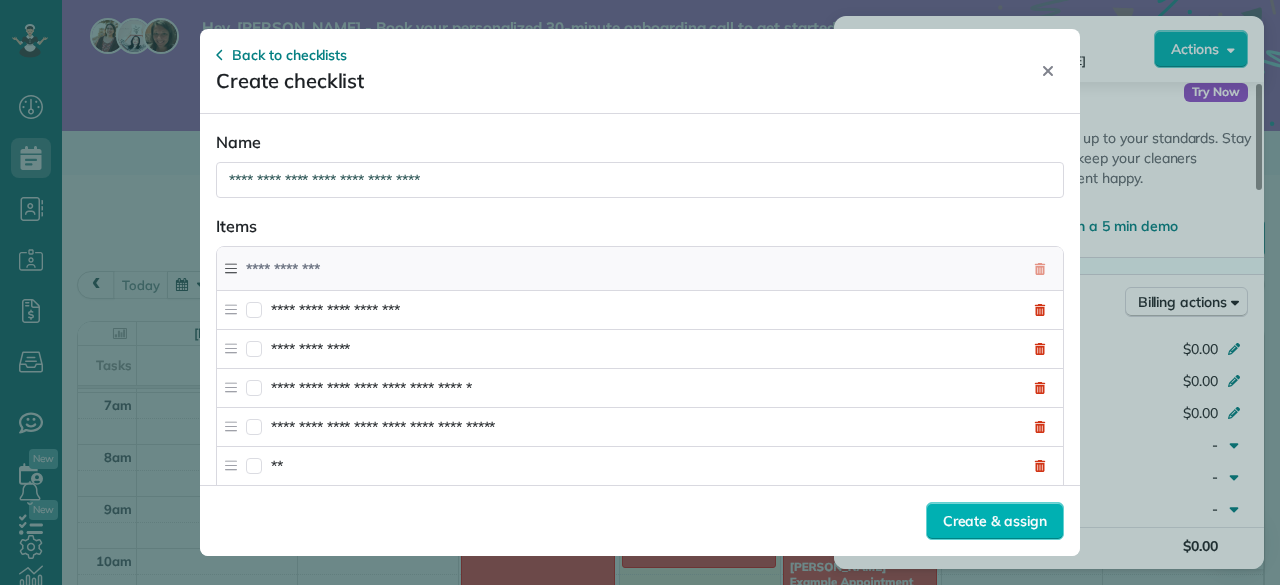 type on "*" 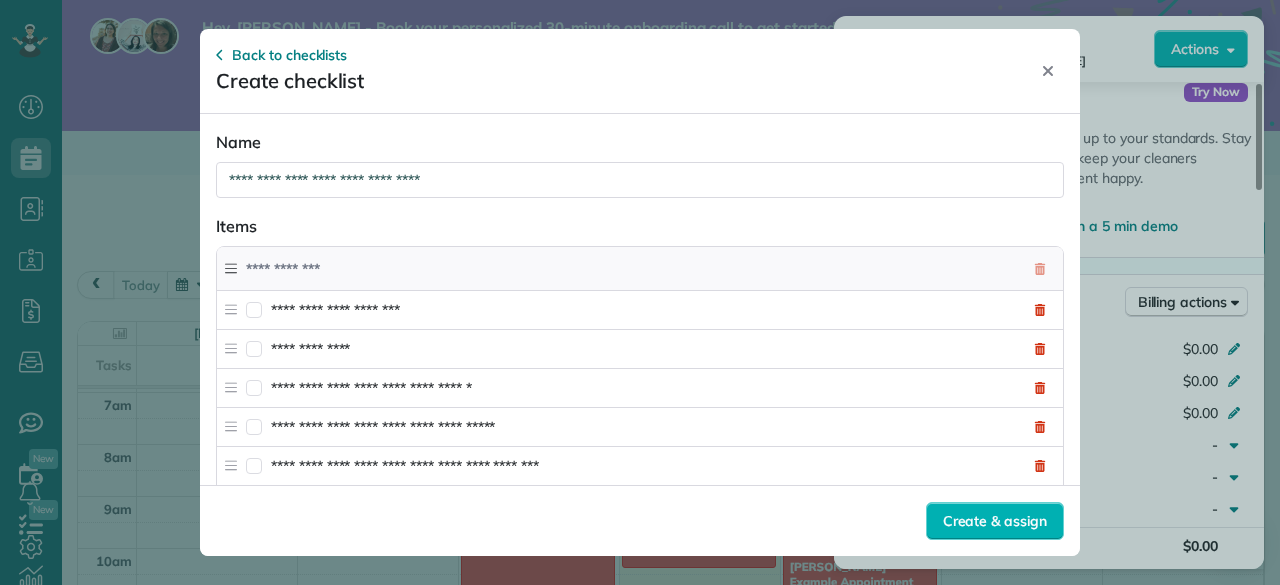 type on "**********" 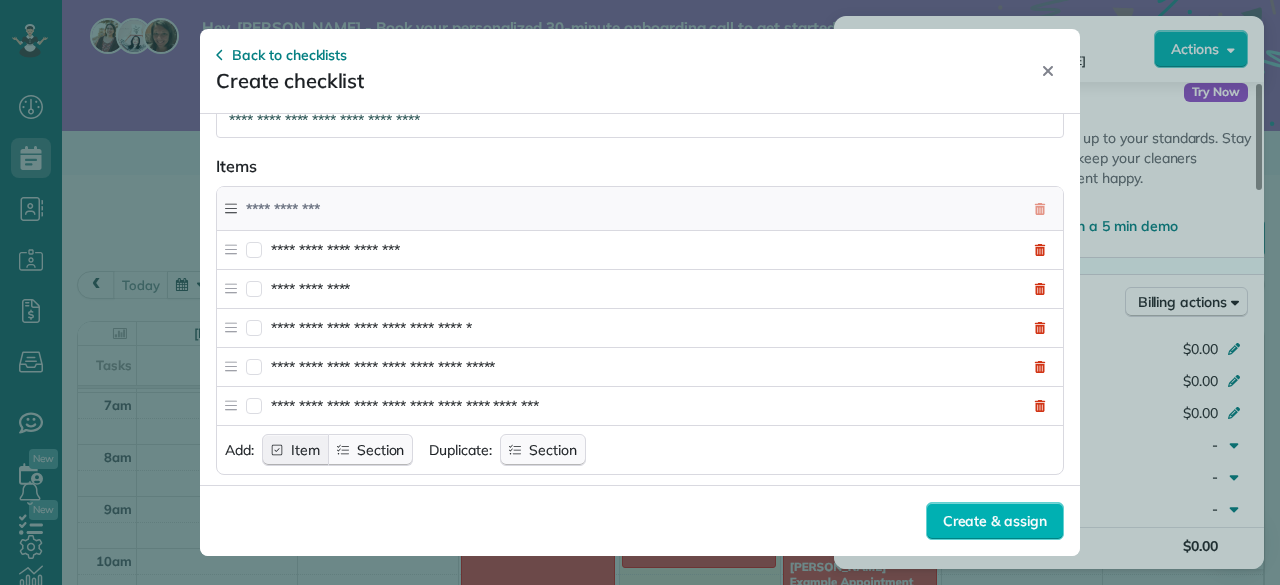 click 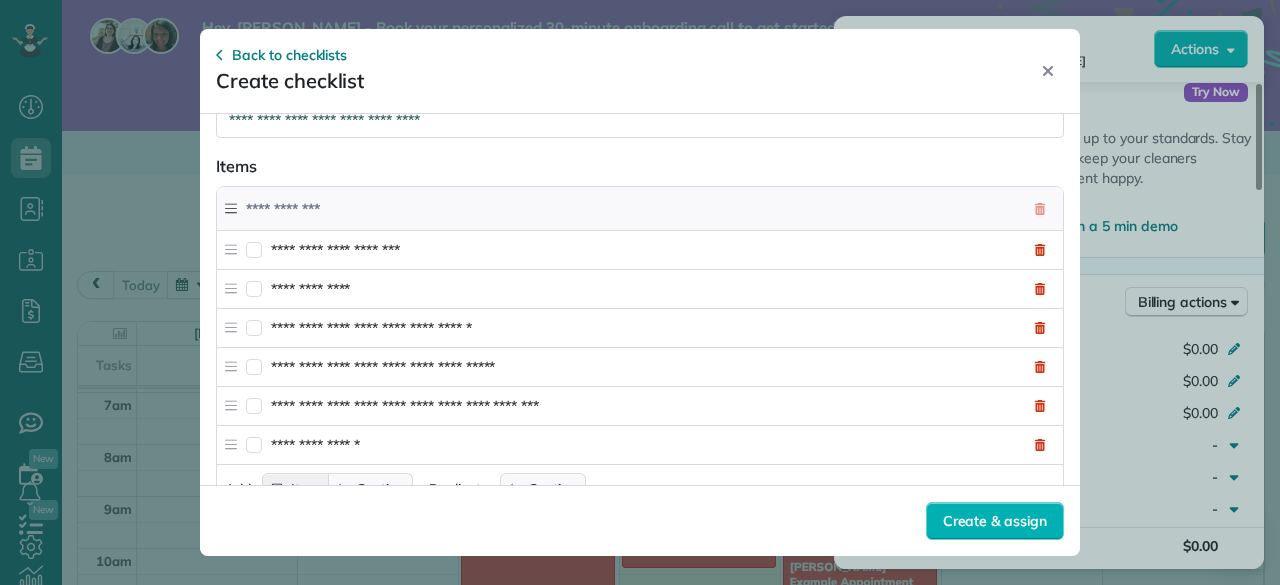 type on "**********" 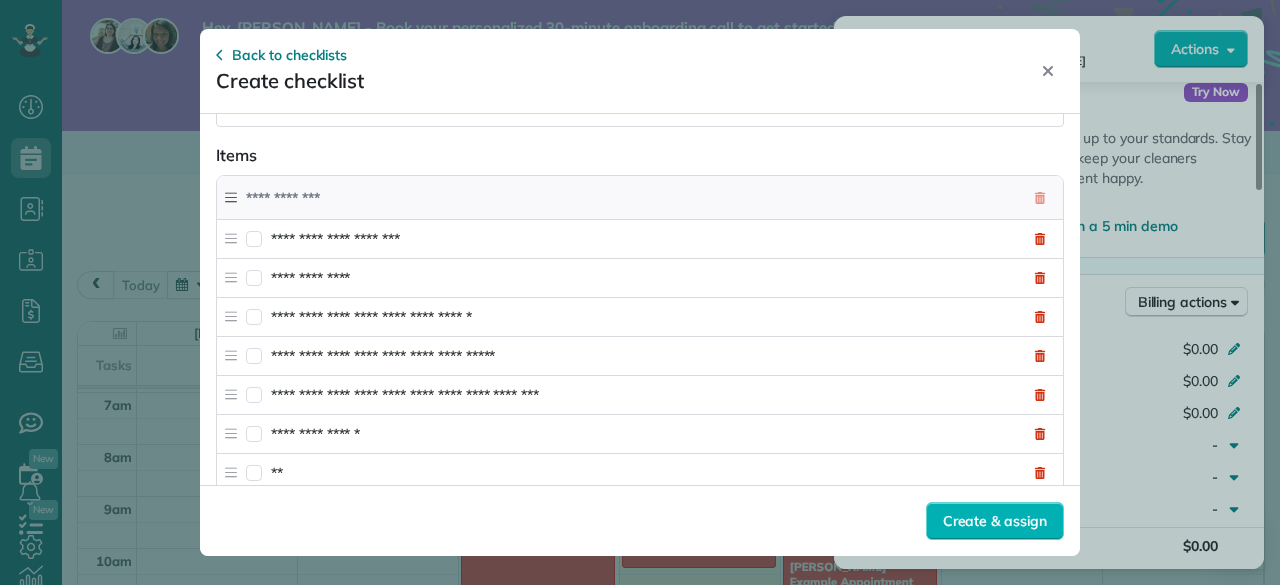 type on "*" 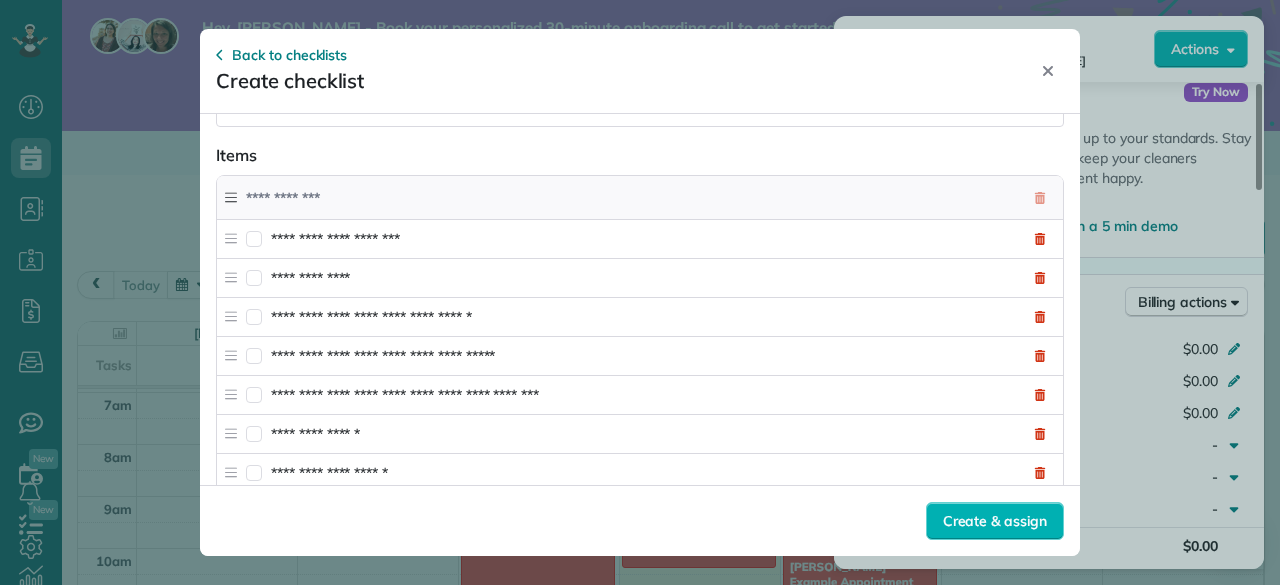 type on "**********" 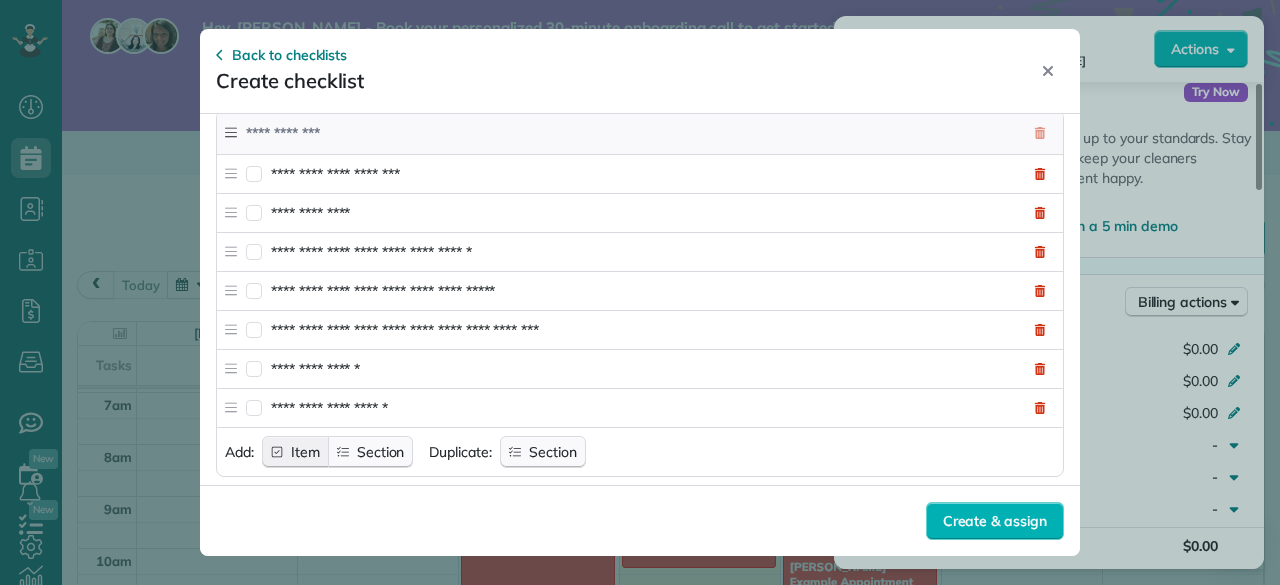 click 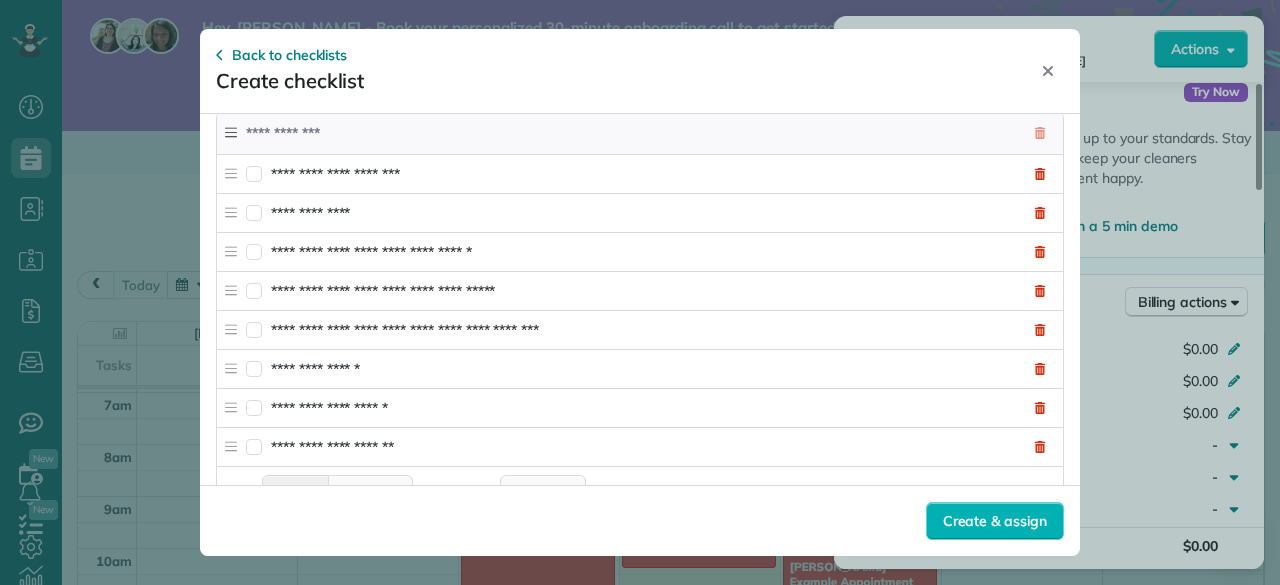 click 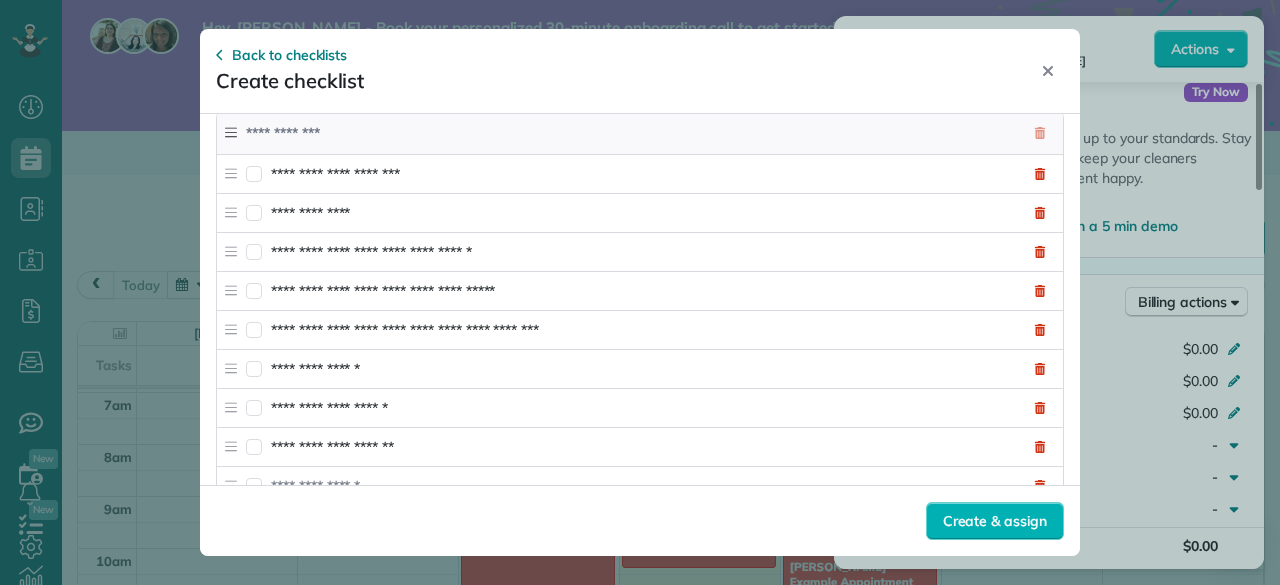 scroll, scrollTop: 147, scrollLeft: 0, axis: vertical 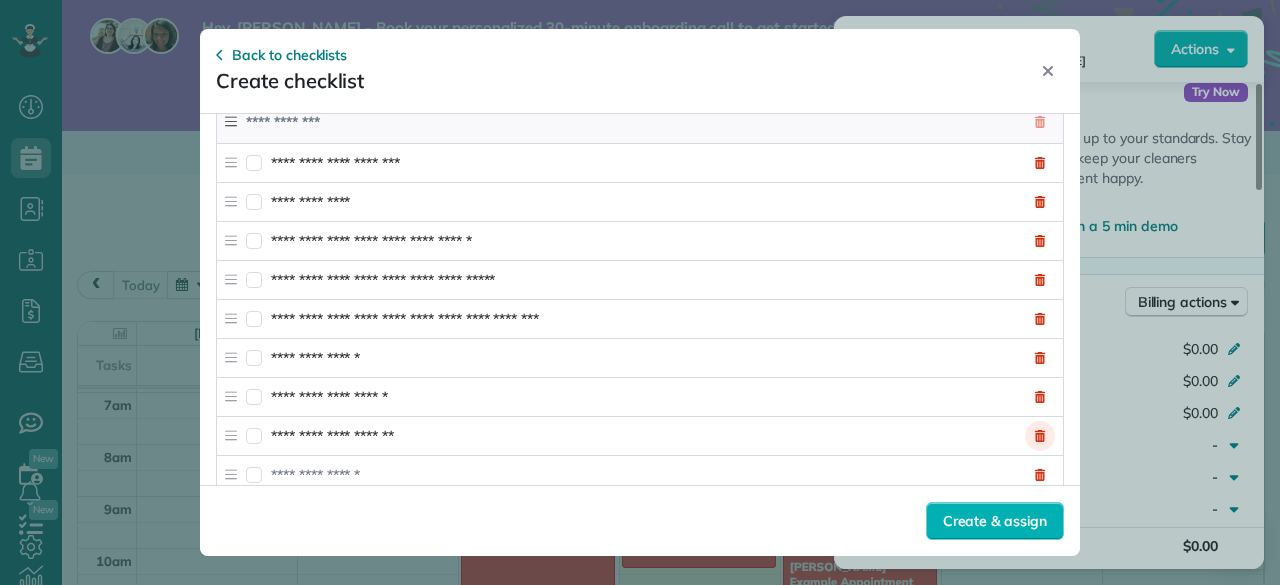 click 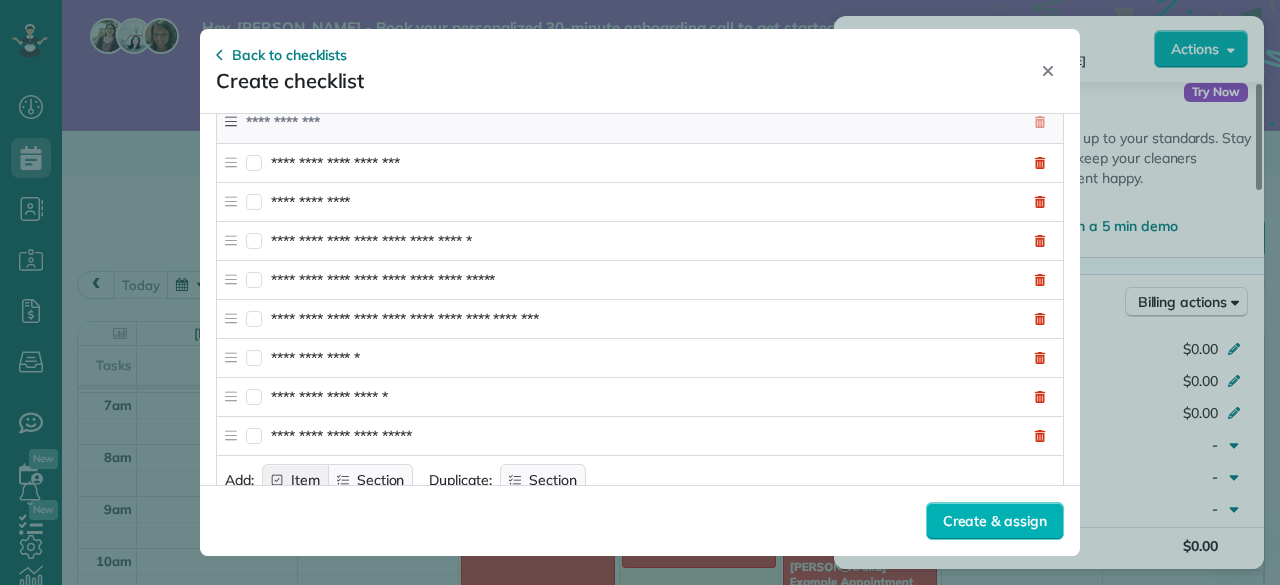 click 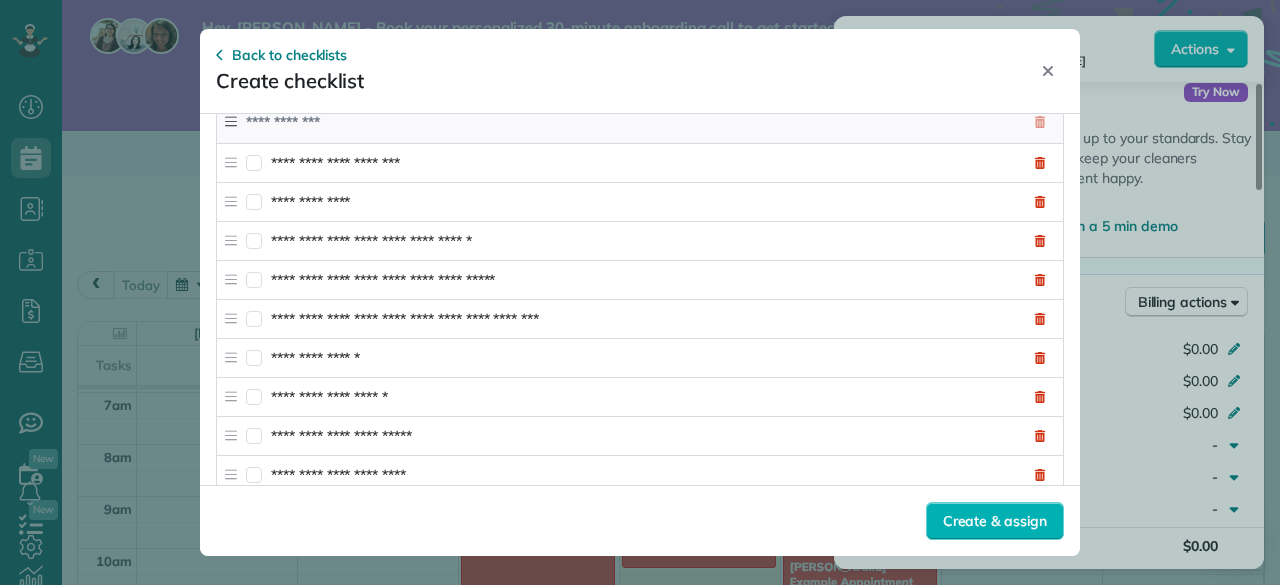 type on "**********" 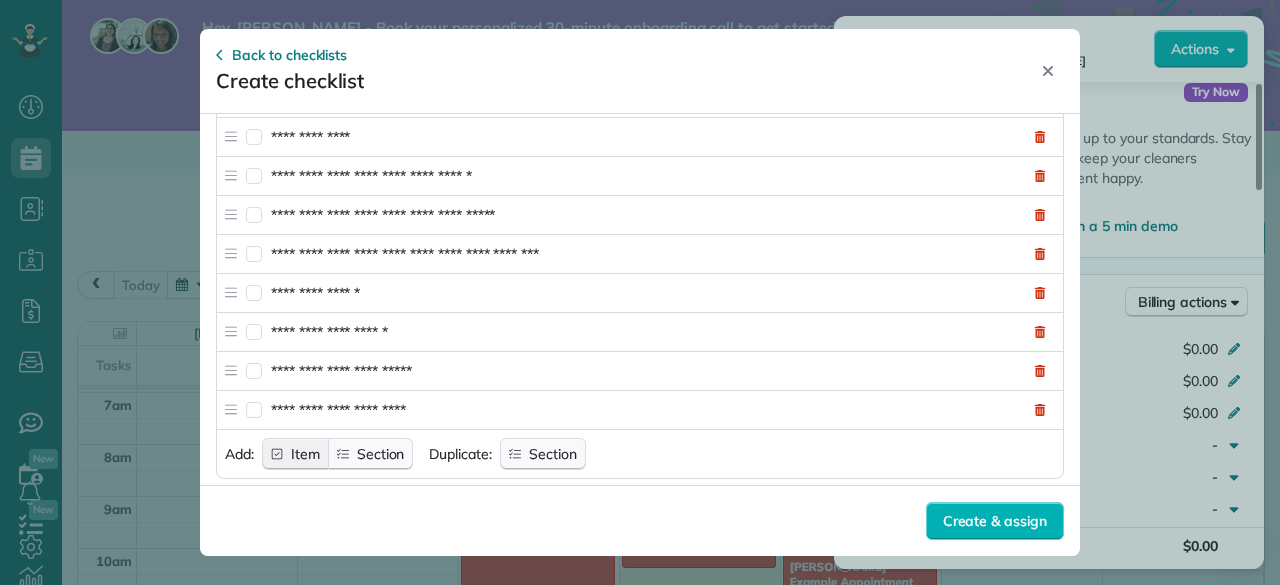 click 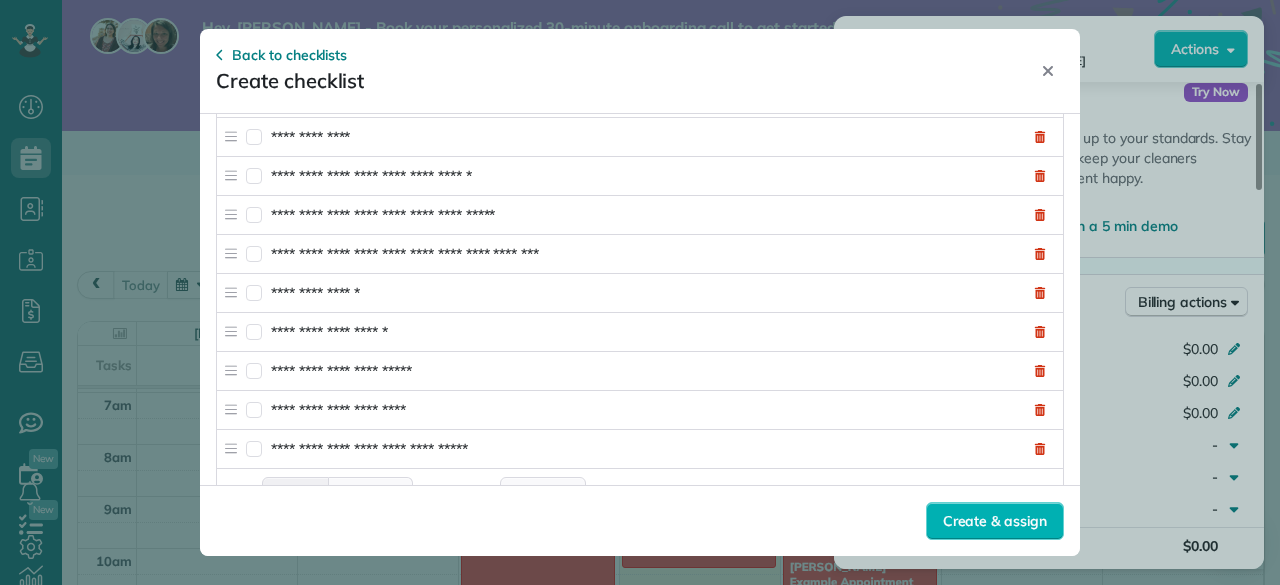 click 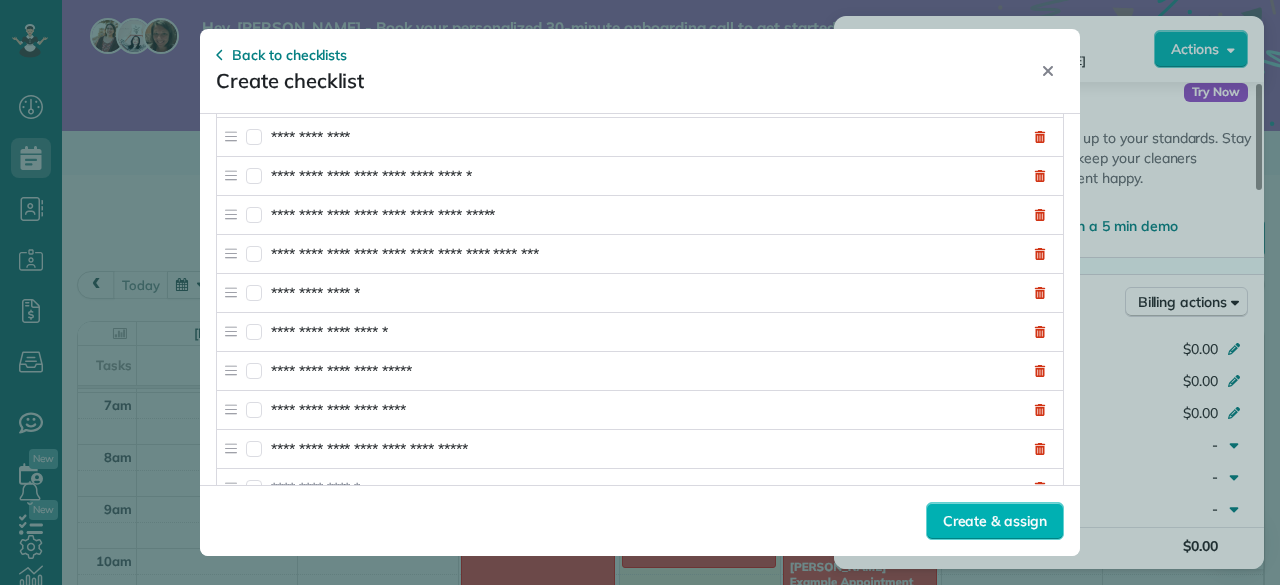 scroll, scrollTop: 223, scrollLeft: 0, axis: vertical 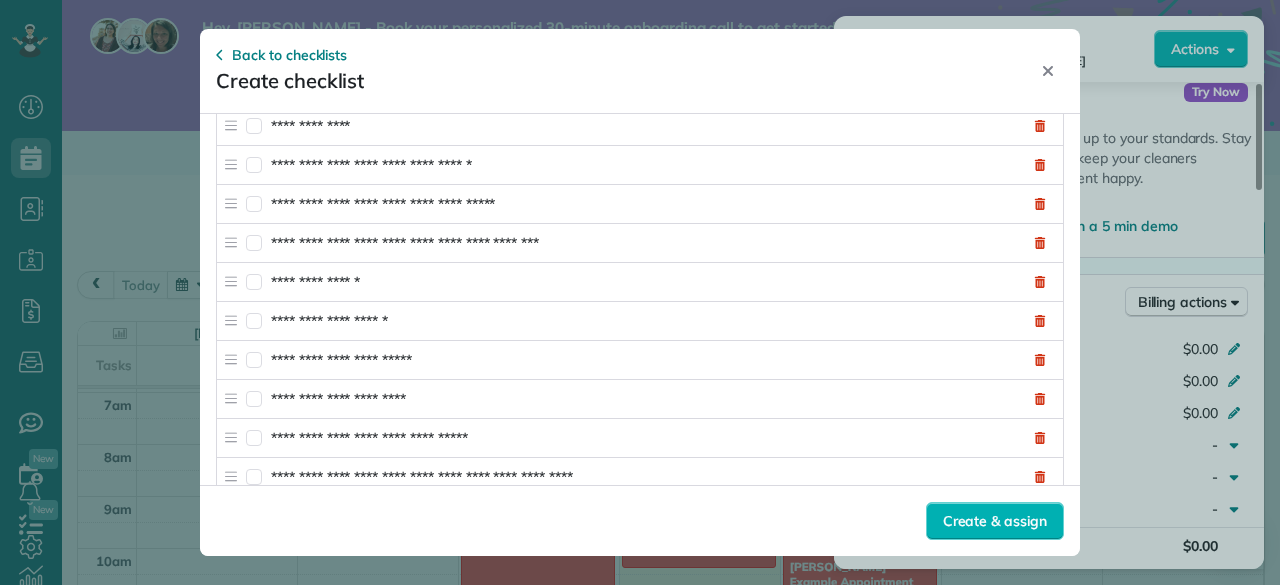 type on "**********" 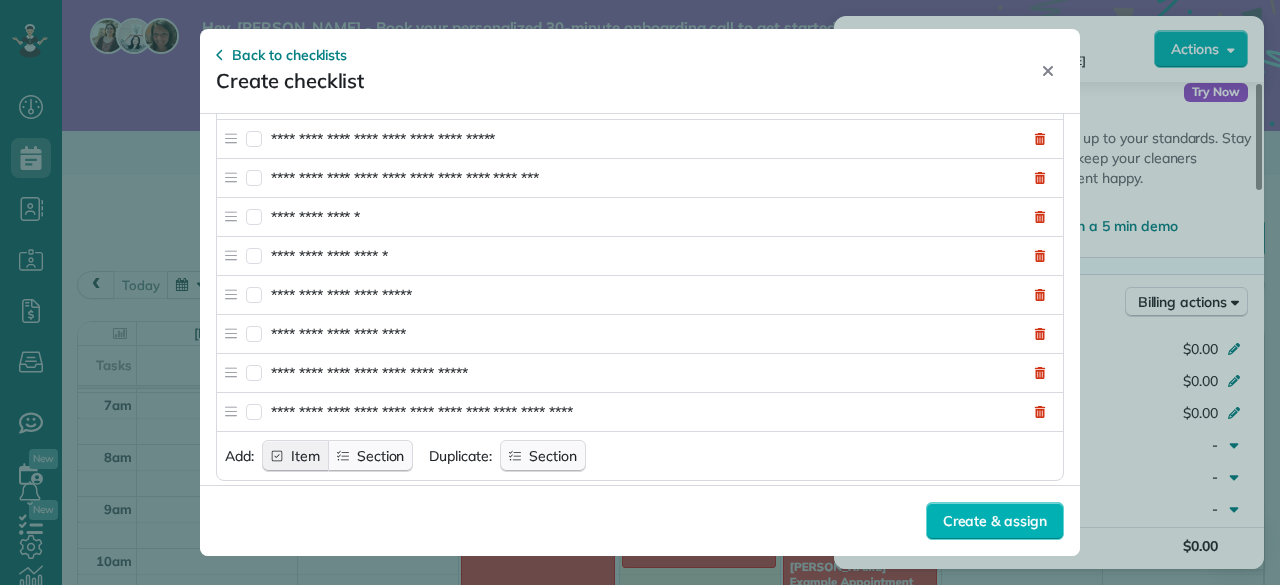 click on "Item" at bounding box center [305, 456] 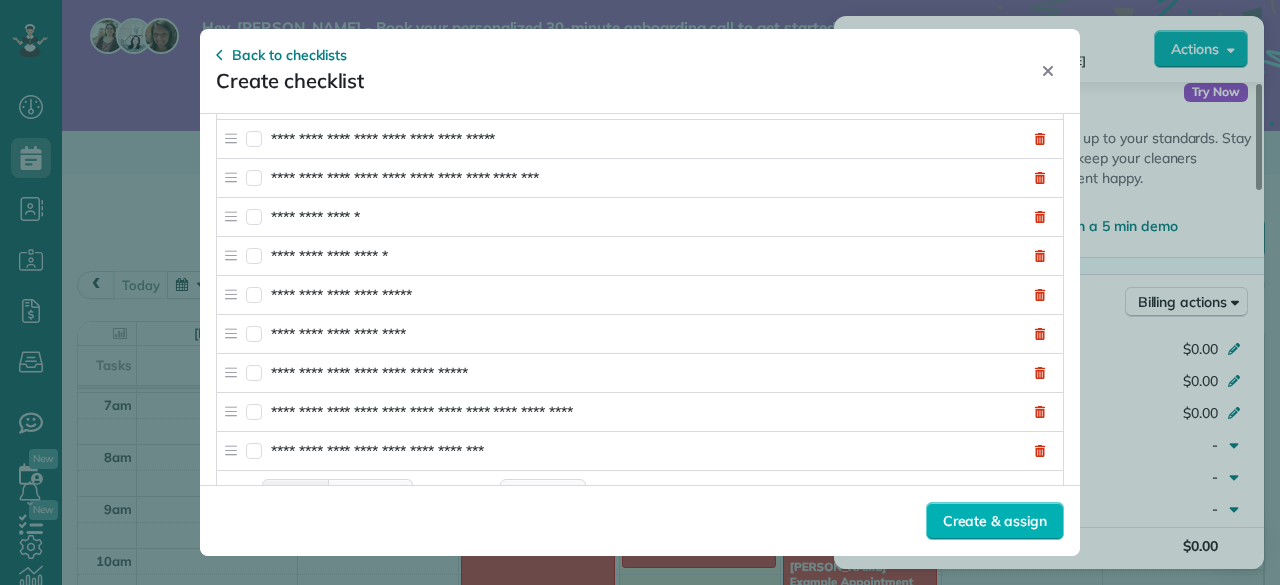 click 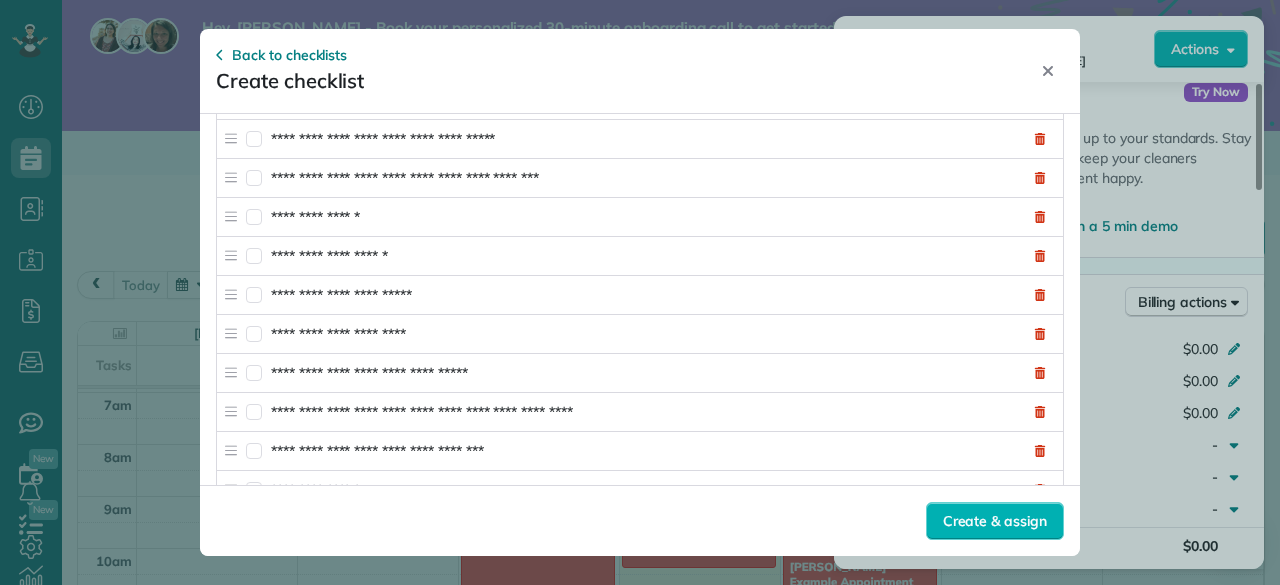 scroll, scrollTop: 299, scrollLeft: 0, axis: vertical 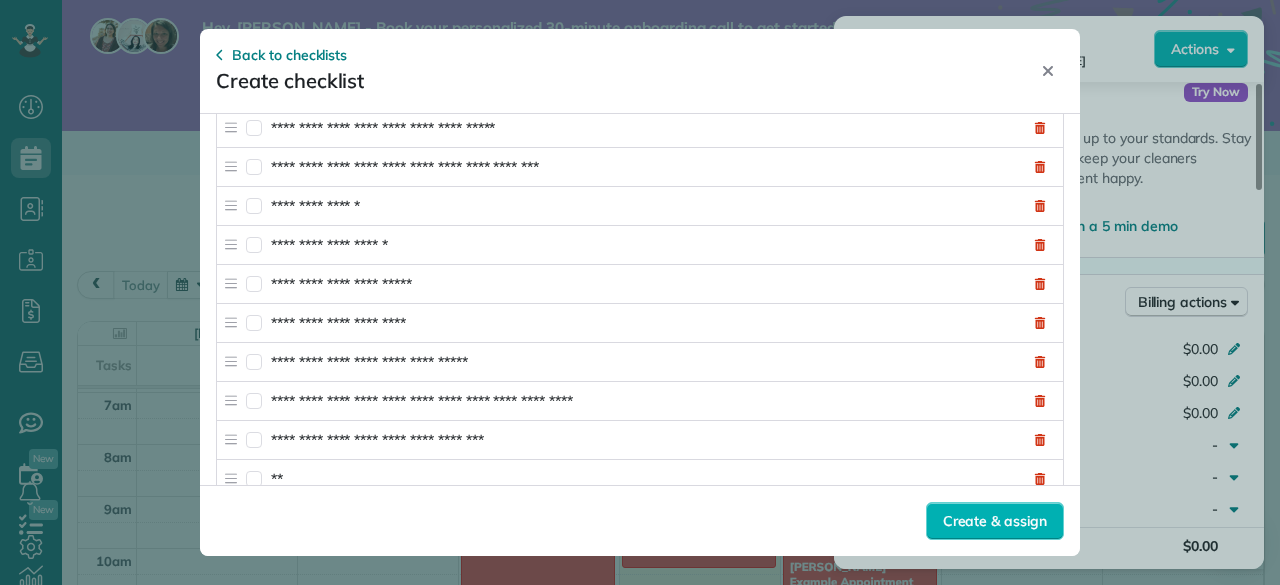 type on "*" 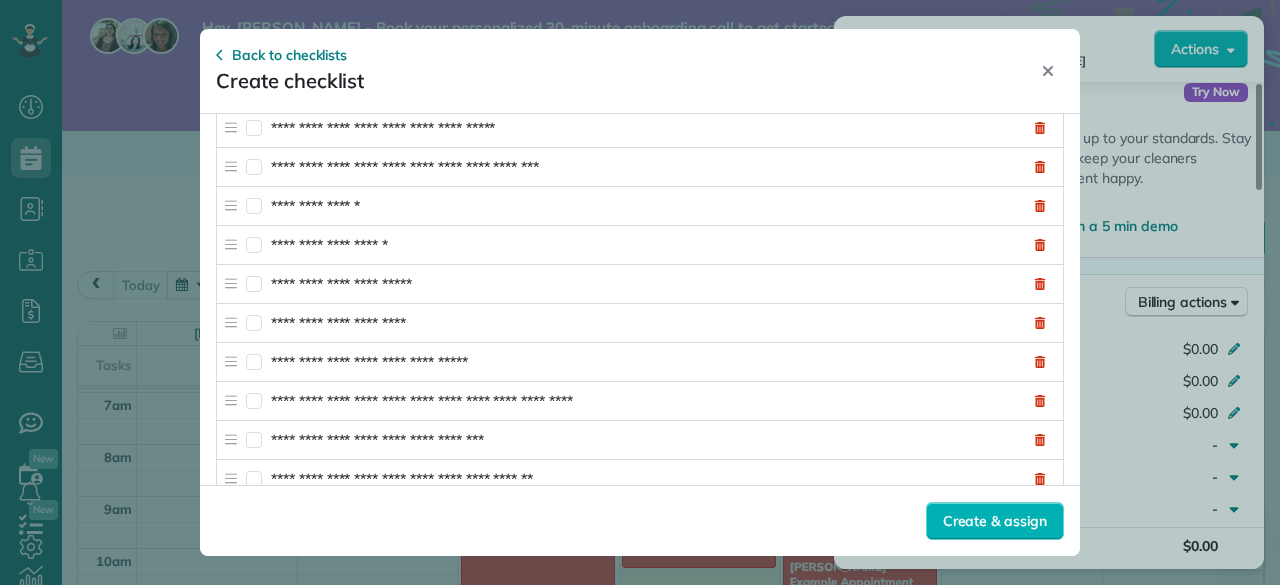 type on "**********" 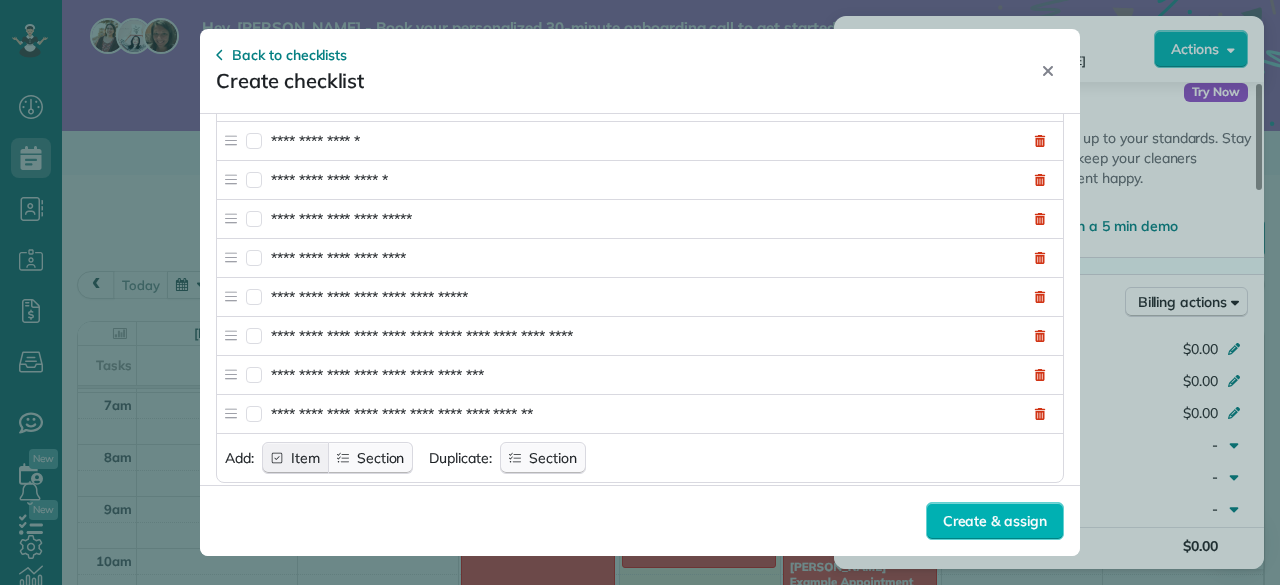 click 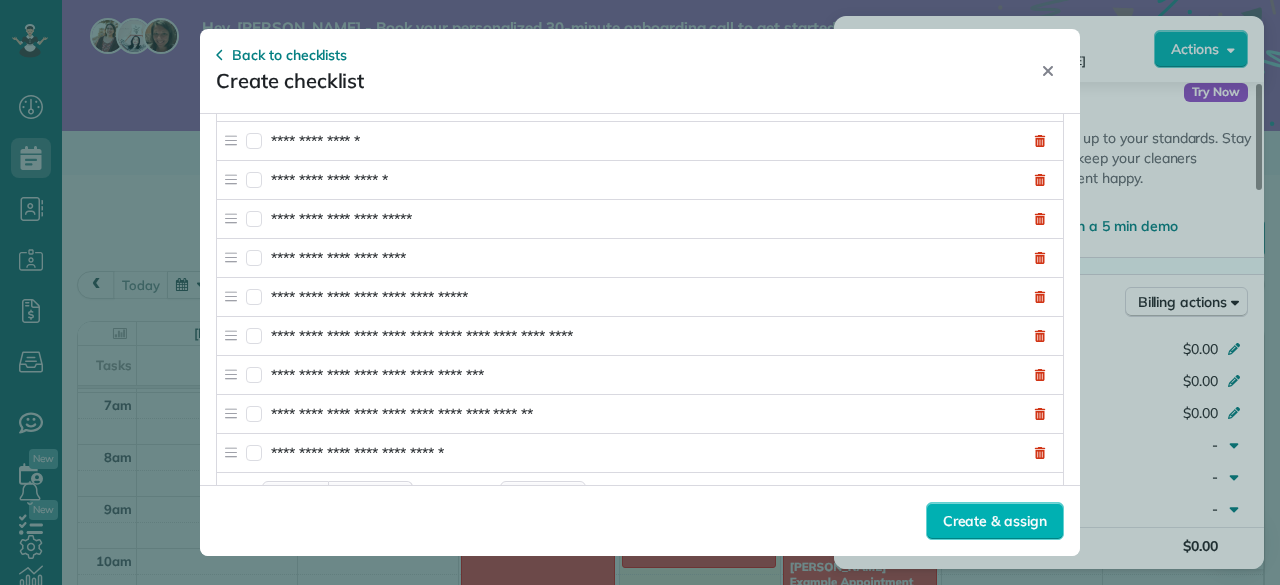 type on "**********" 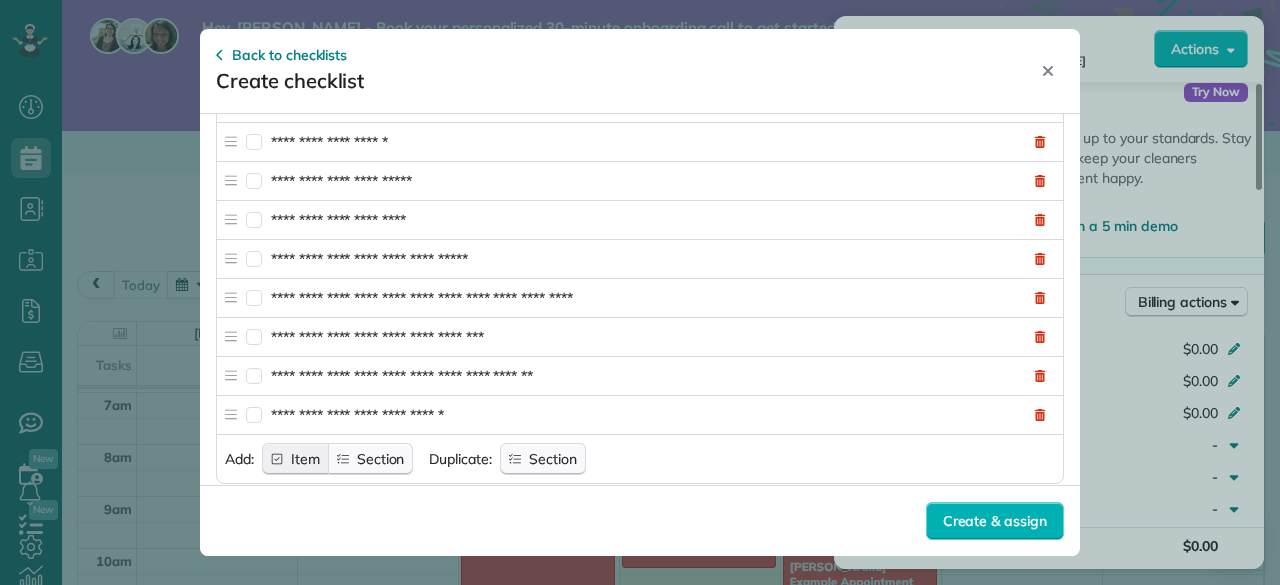 click 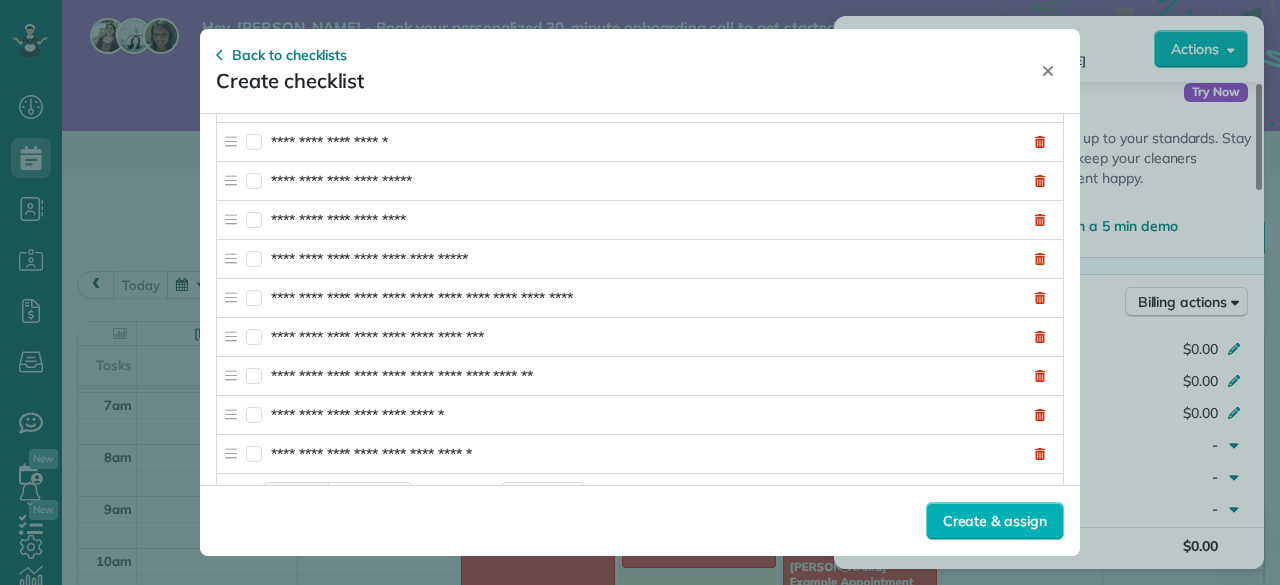 click 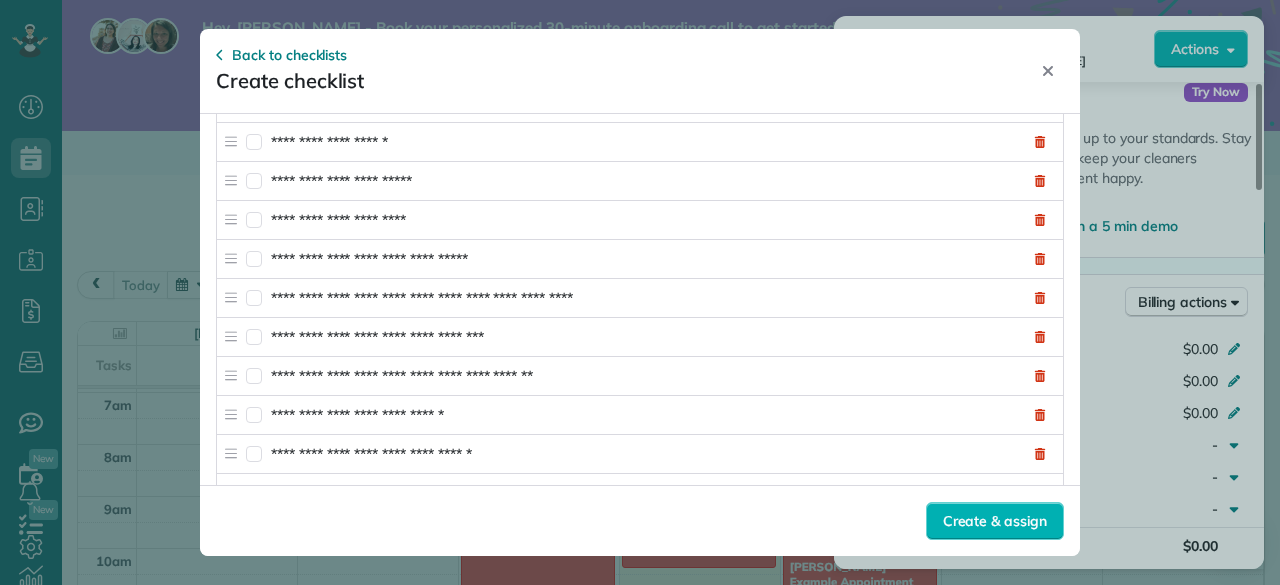 scroll, scrollTop: 413, scrollLeft: 0, axis: vertical 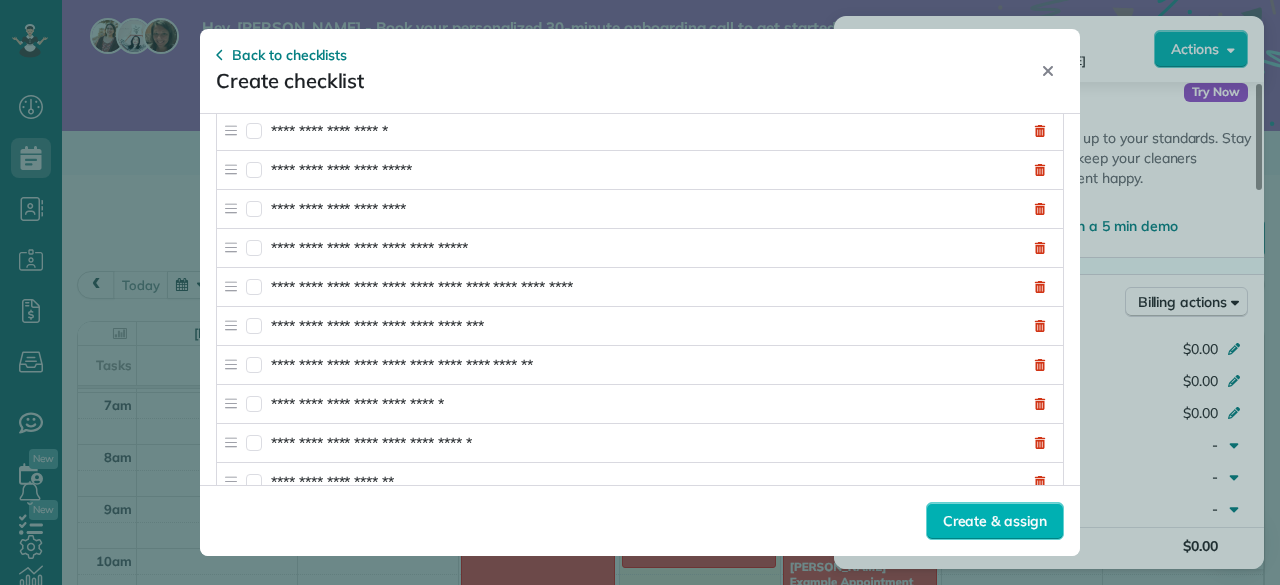 type on "**********" 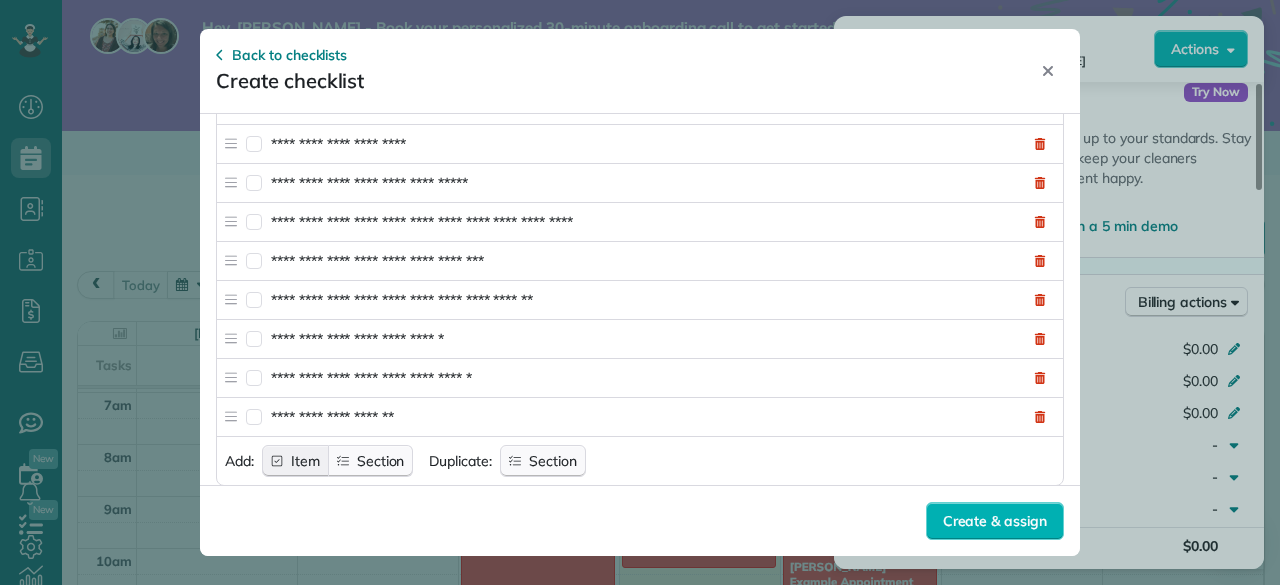 click 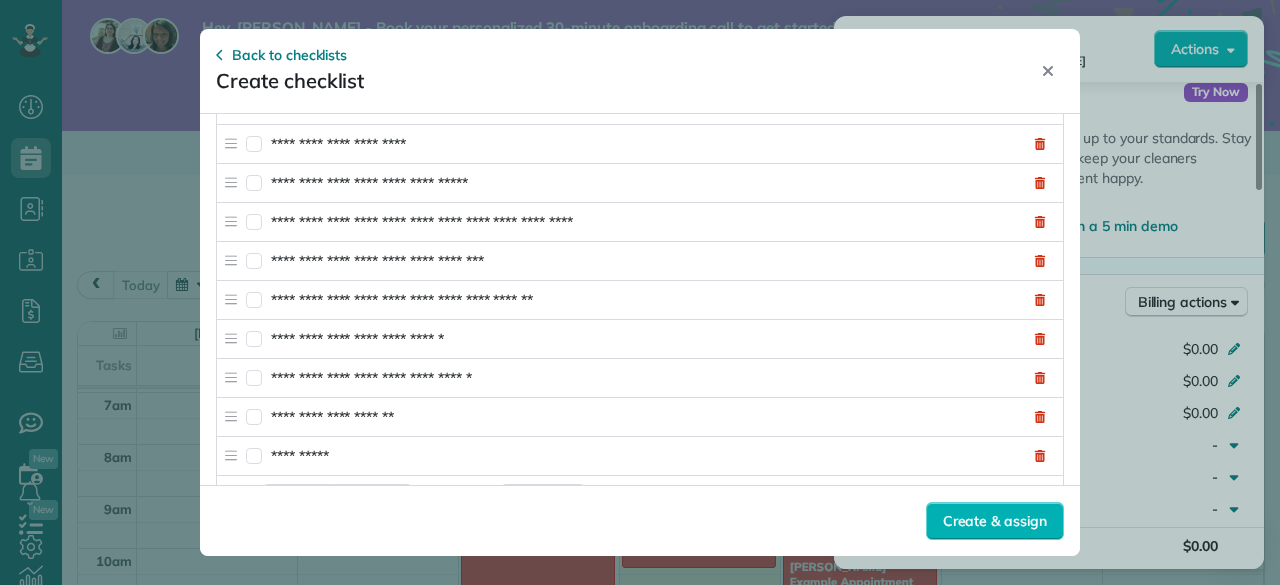 type on "**********" 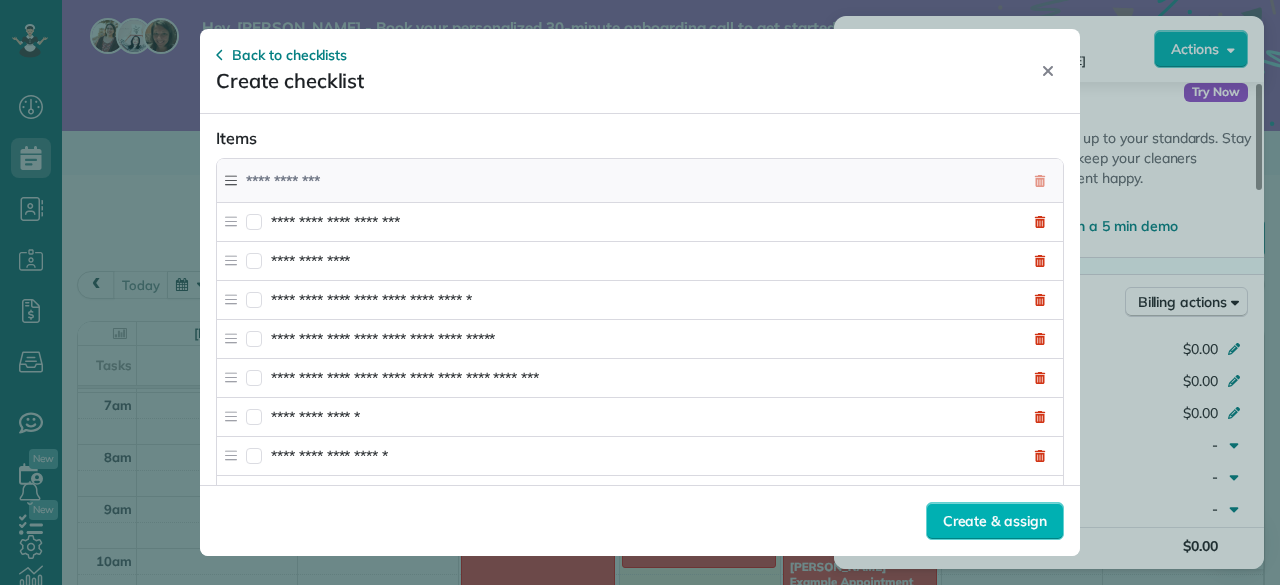scroll, scrollTop: 0, scrollLeft: 0, axis: both 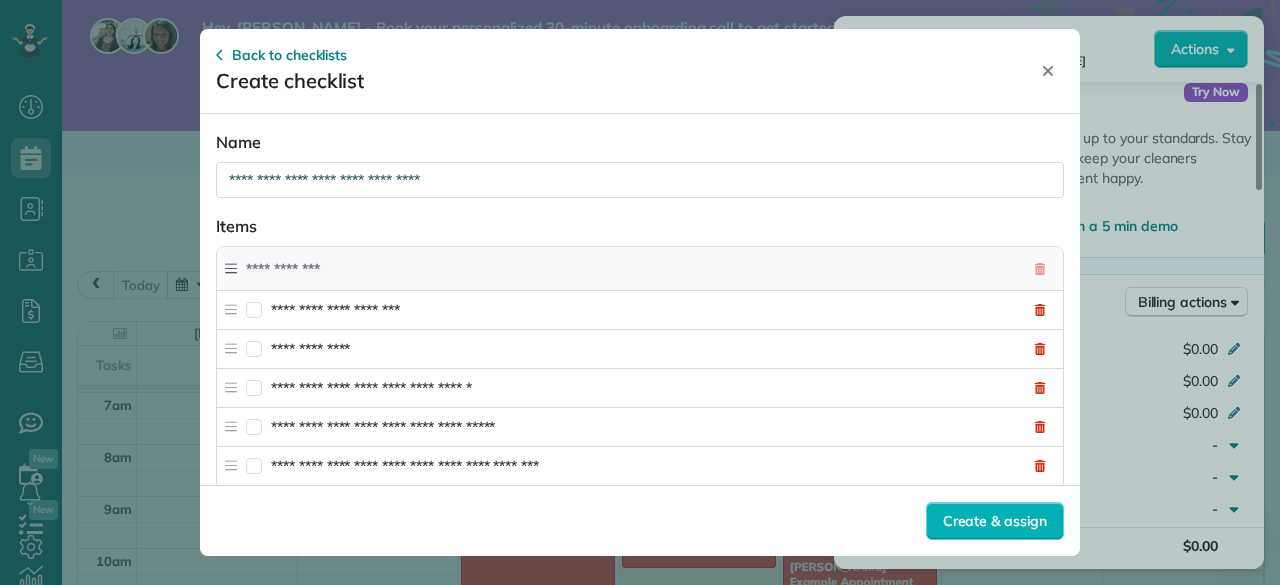 click on "**********" at bounding box center (643, 388) 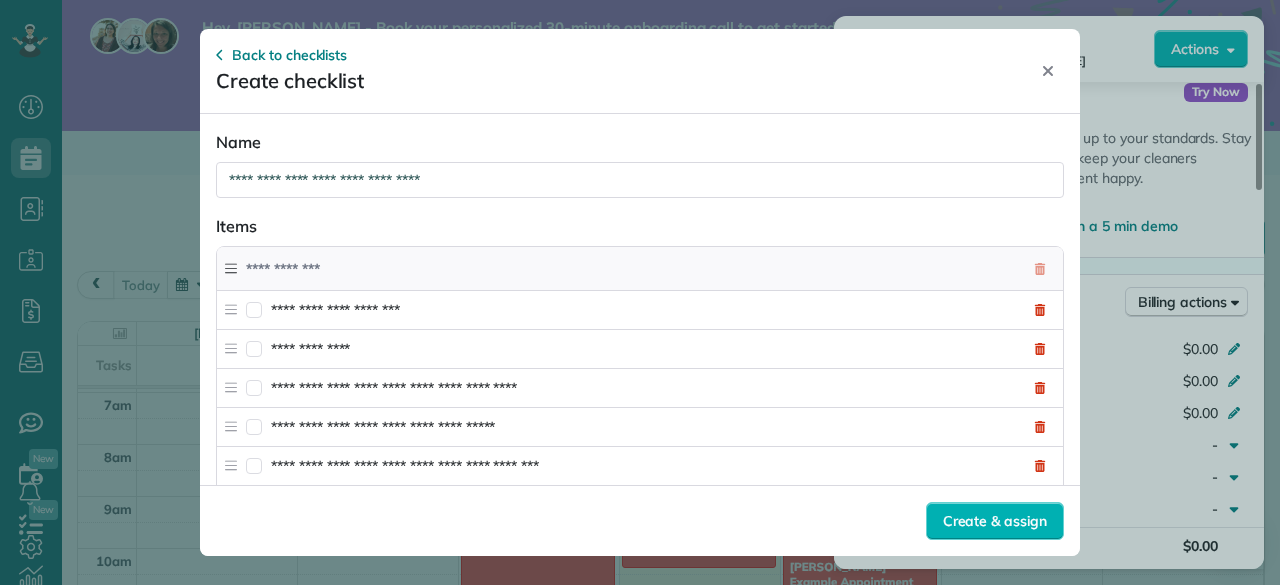 click on "**********" at bounding box center (643, 388) 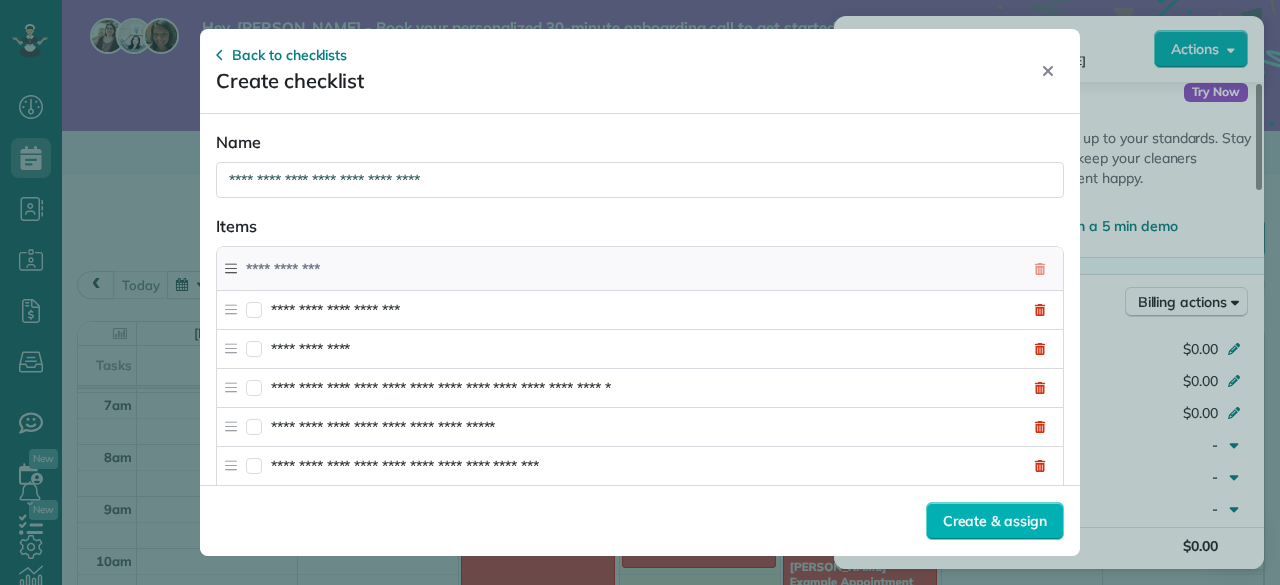 type on "**********" 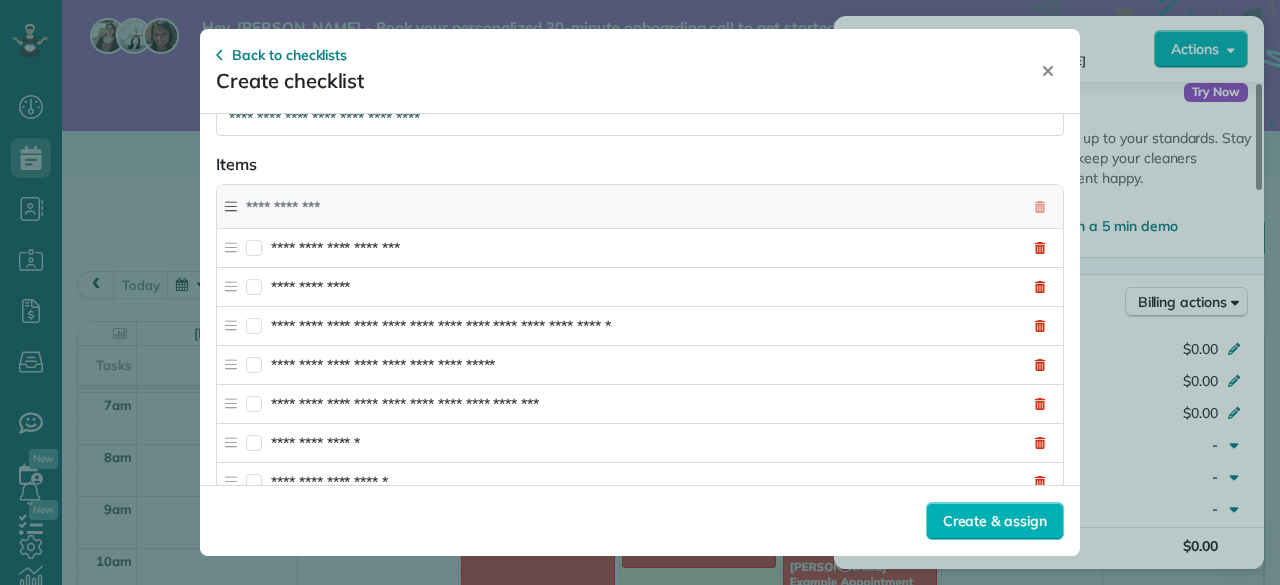 scroll, scrollTop: 80, scrollLeft: 0, axis: vertical 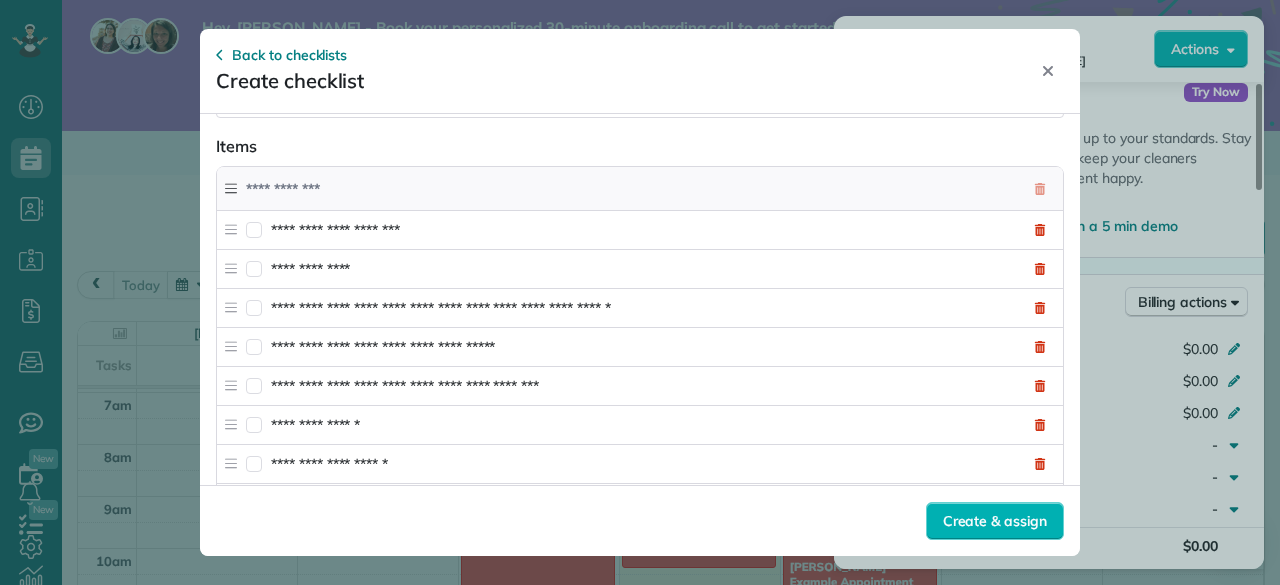 click on "**********" at bounding box center [643, 386] 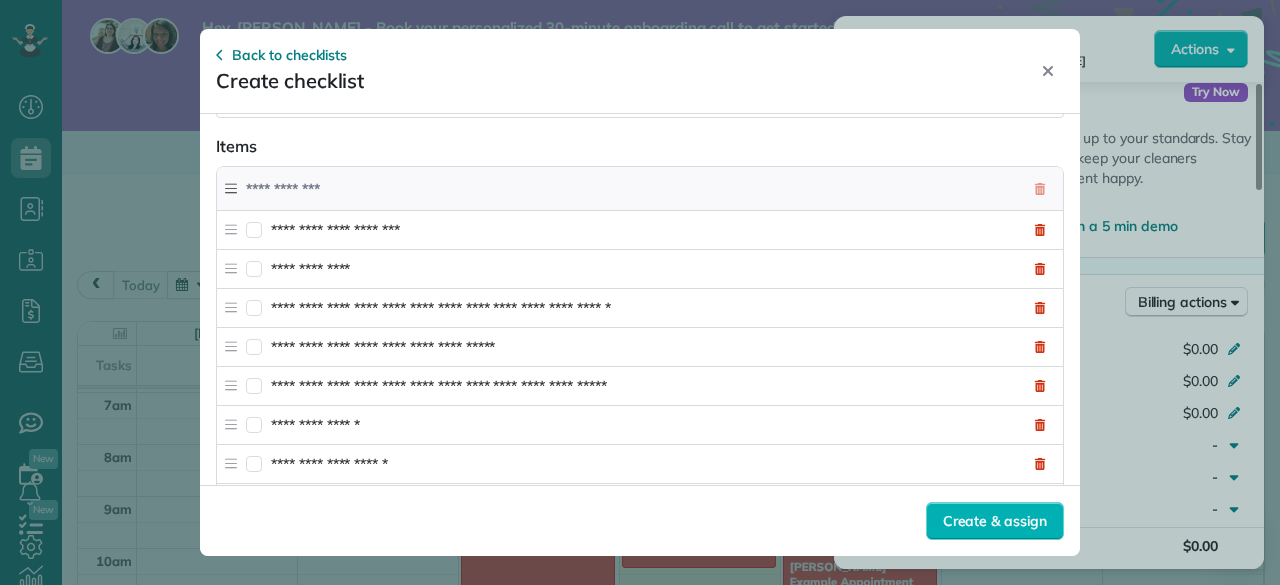 type on "**********" 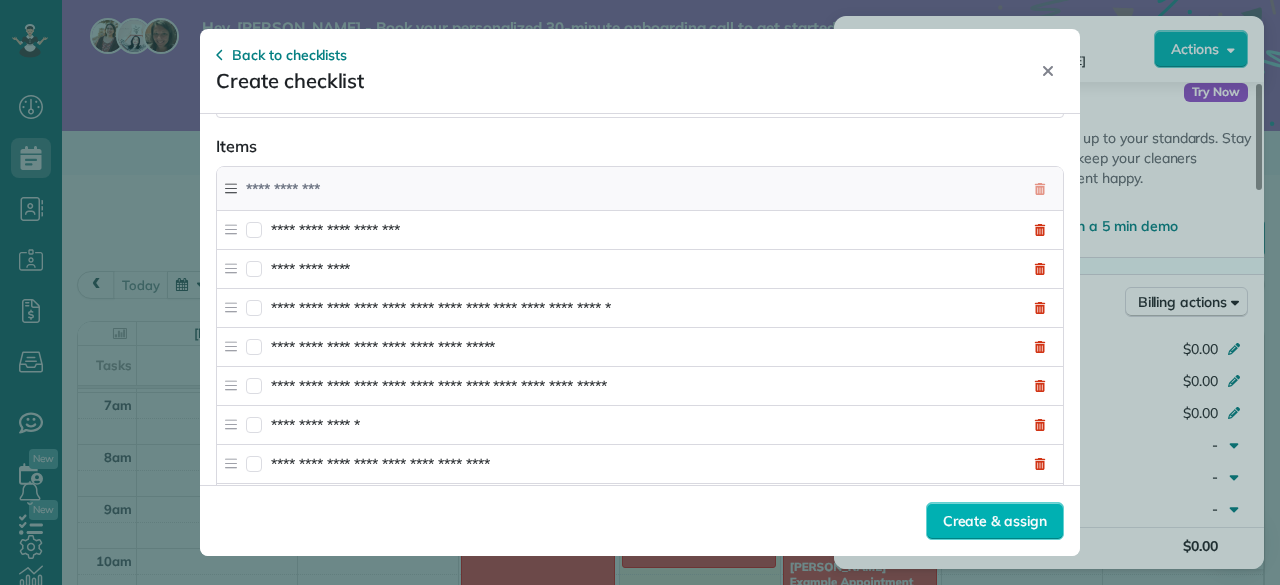 type on "**********" 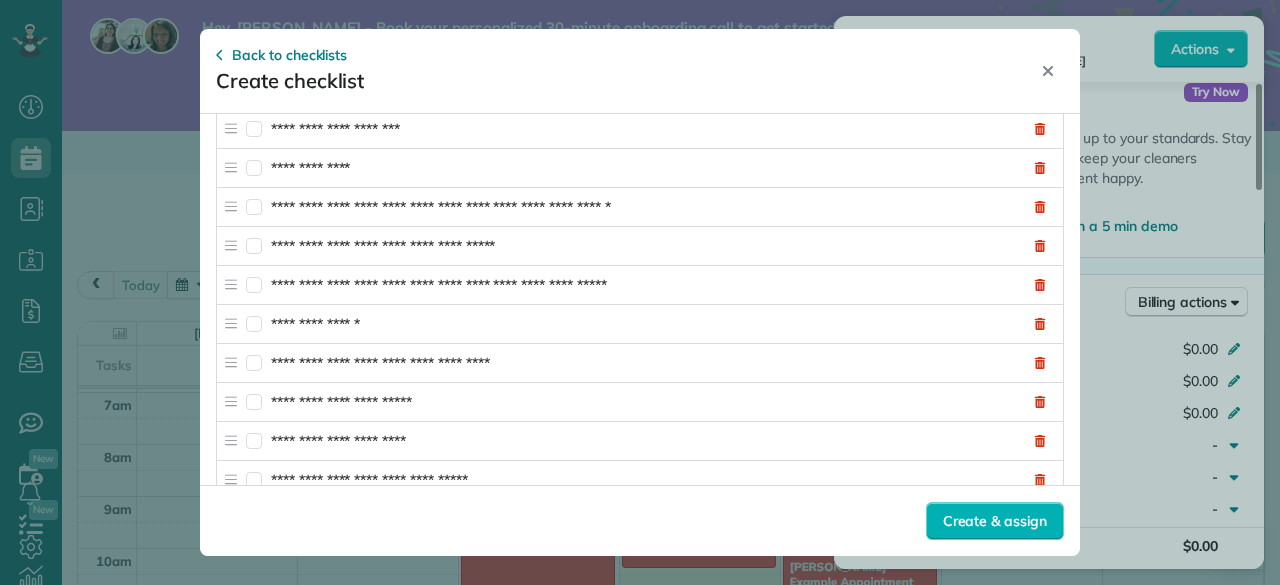 scroll, scrollTop: 200, scrollLeft: 0, axis: vertical 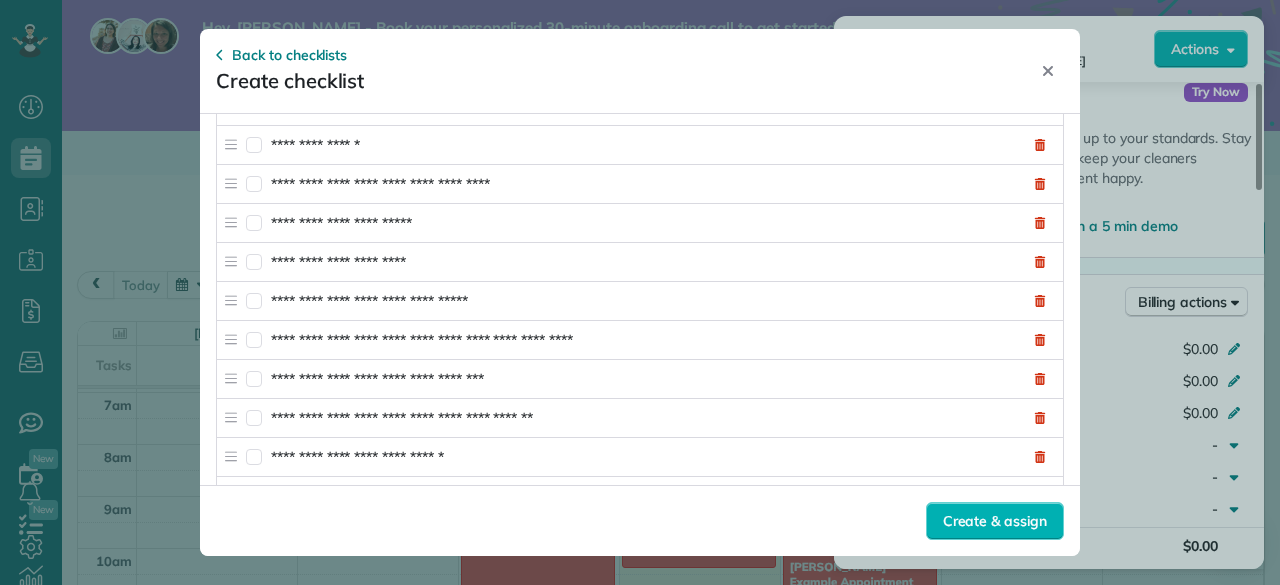 click on "**********" at bounding box center (643, 340) 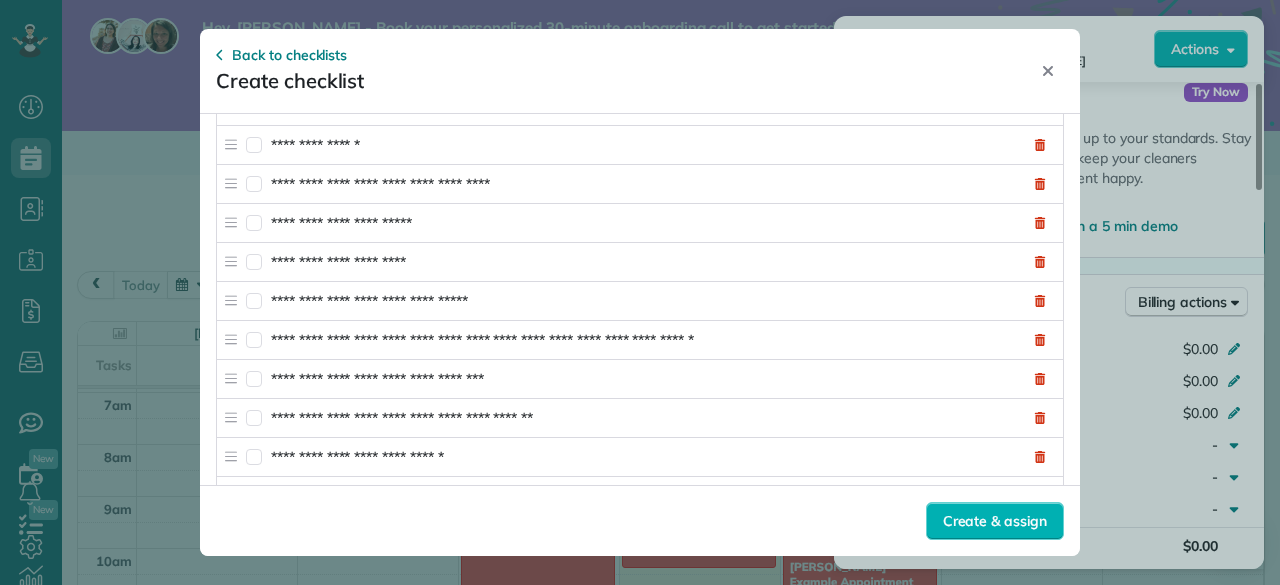 type on "**********" 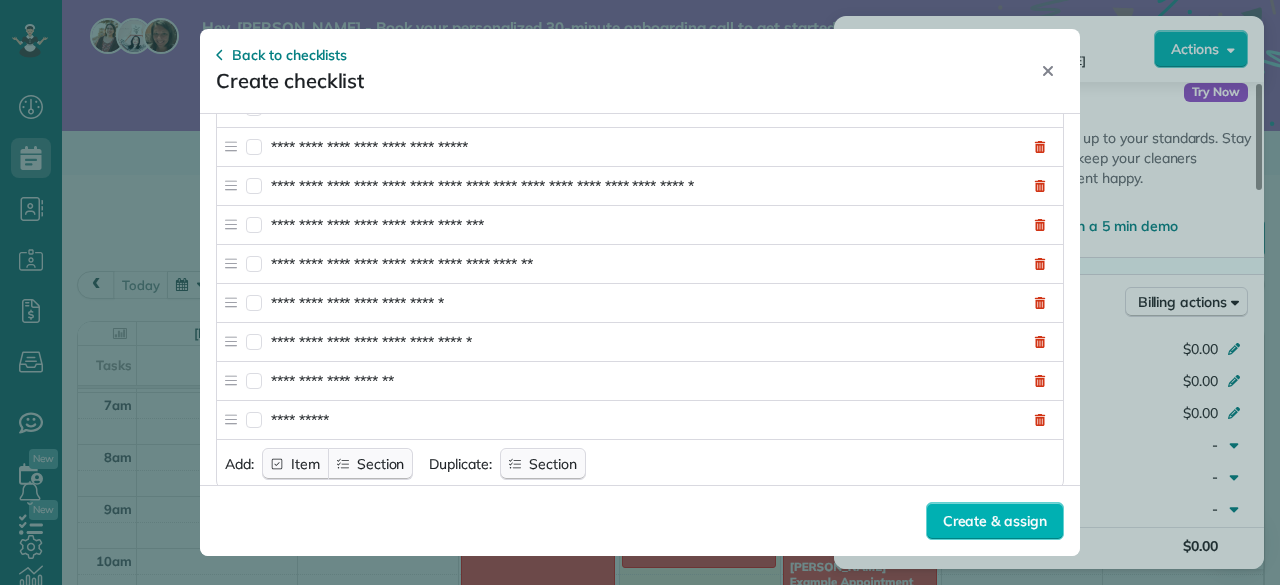 scroll, scrollTop: 516, scrollLeft: 0, axis: vertical 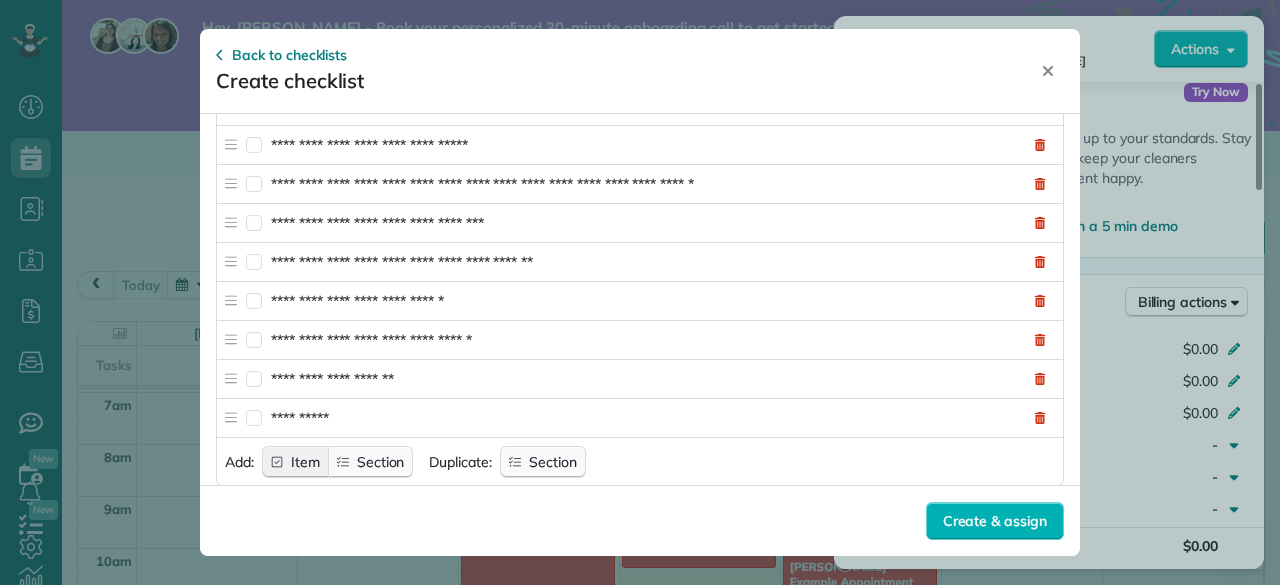 click 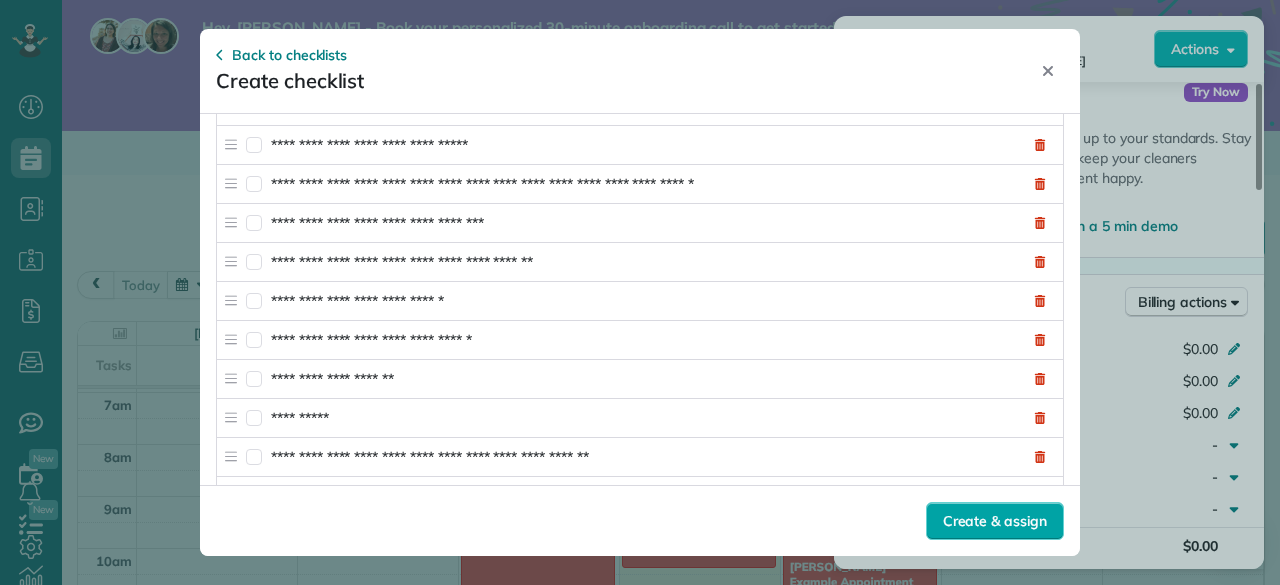 type on "**********" 